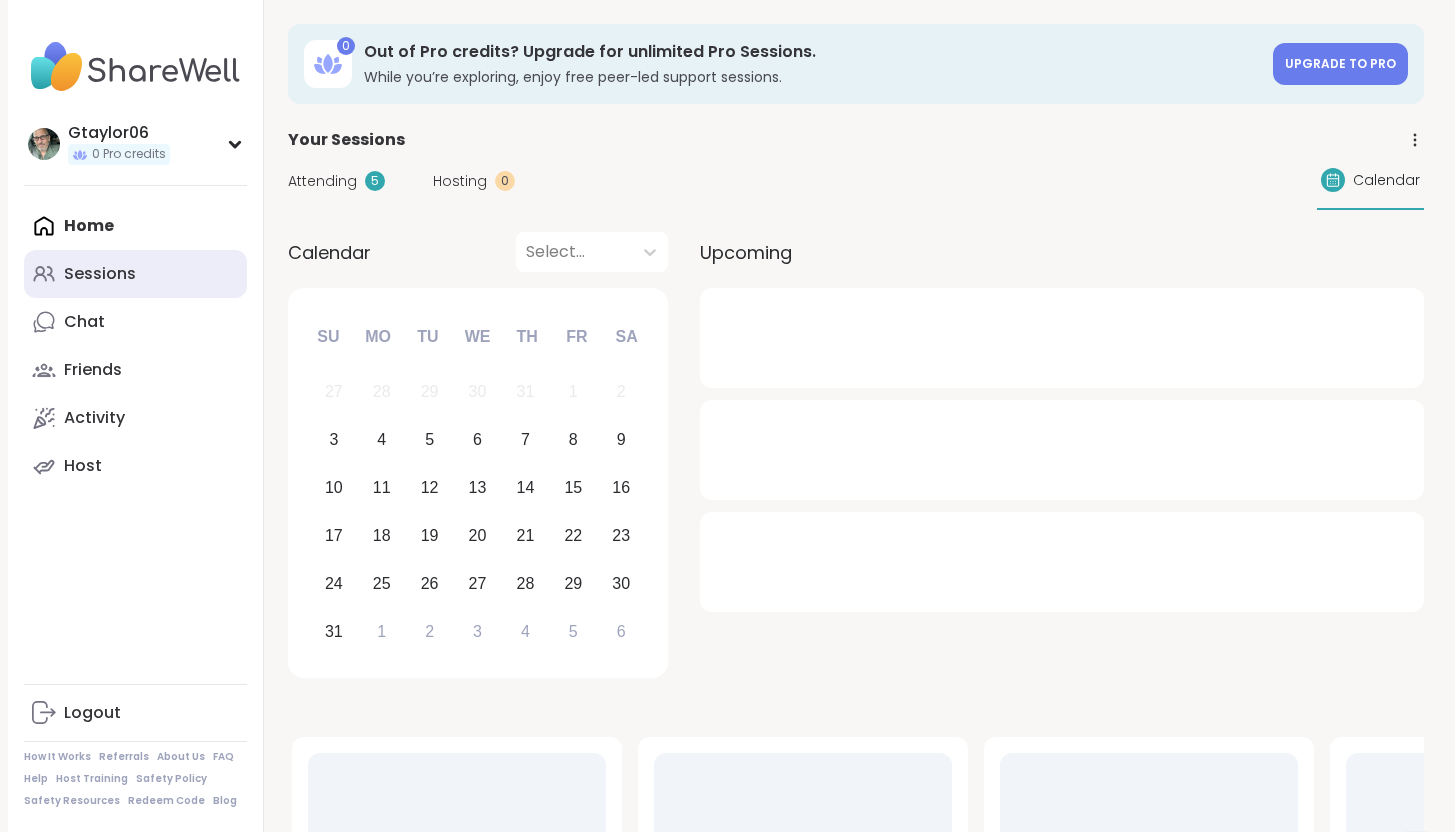 scroll, scrollTop: 0, scrollLeft: 0, axis: both 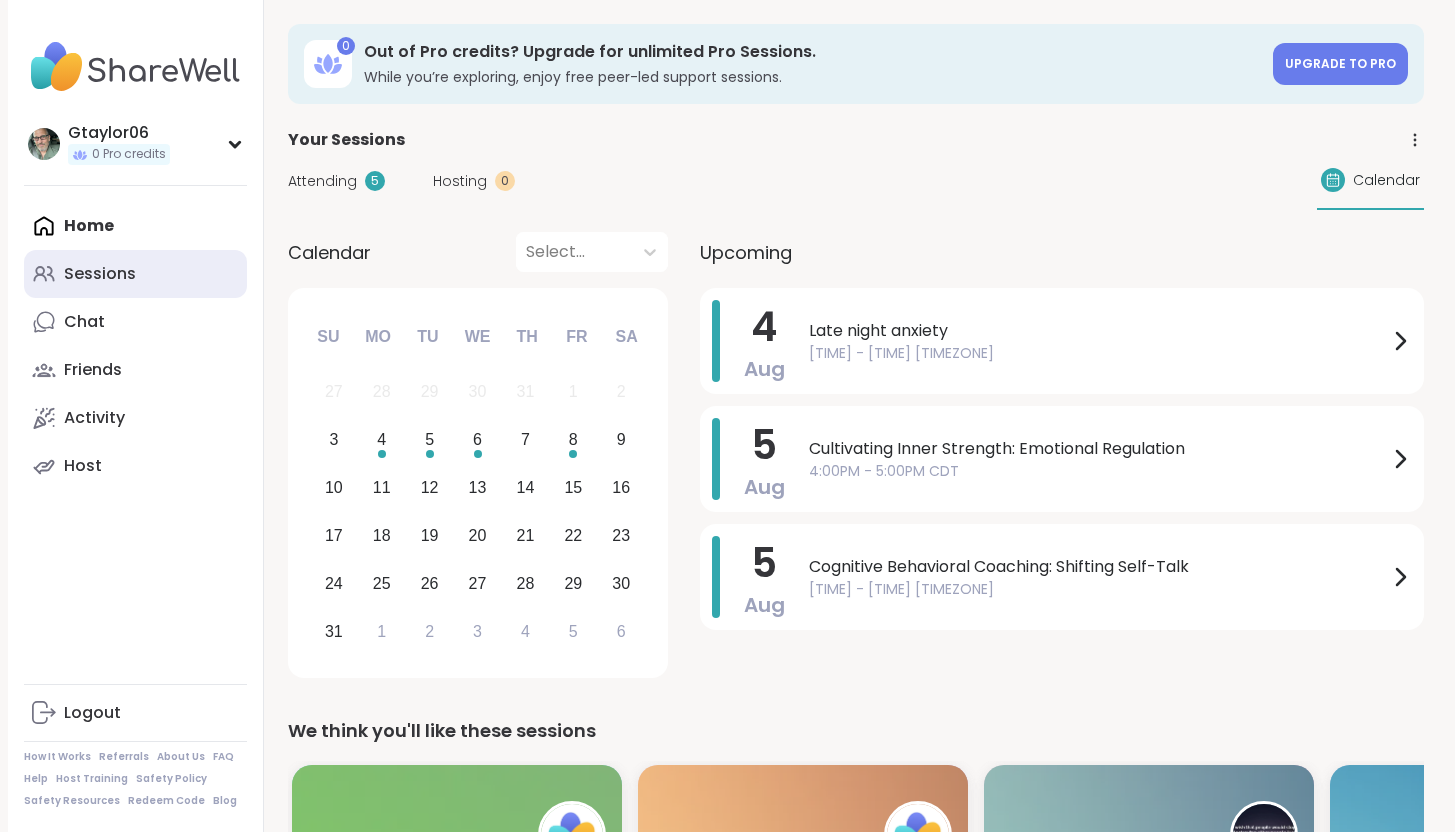 click on "Sessions" at bounding box center [100, 274] 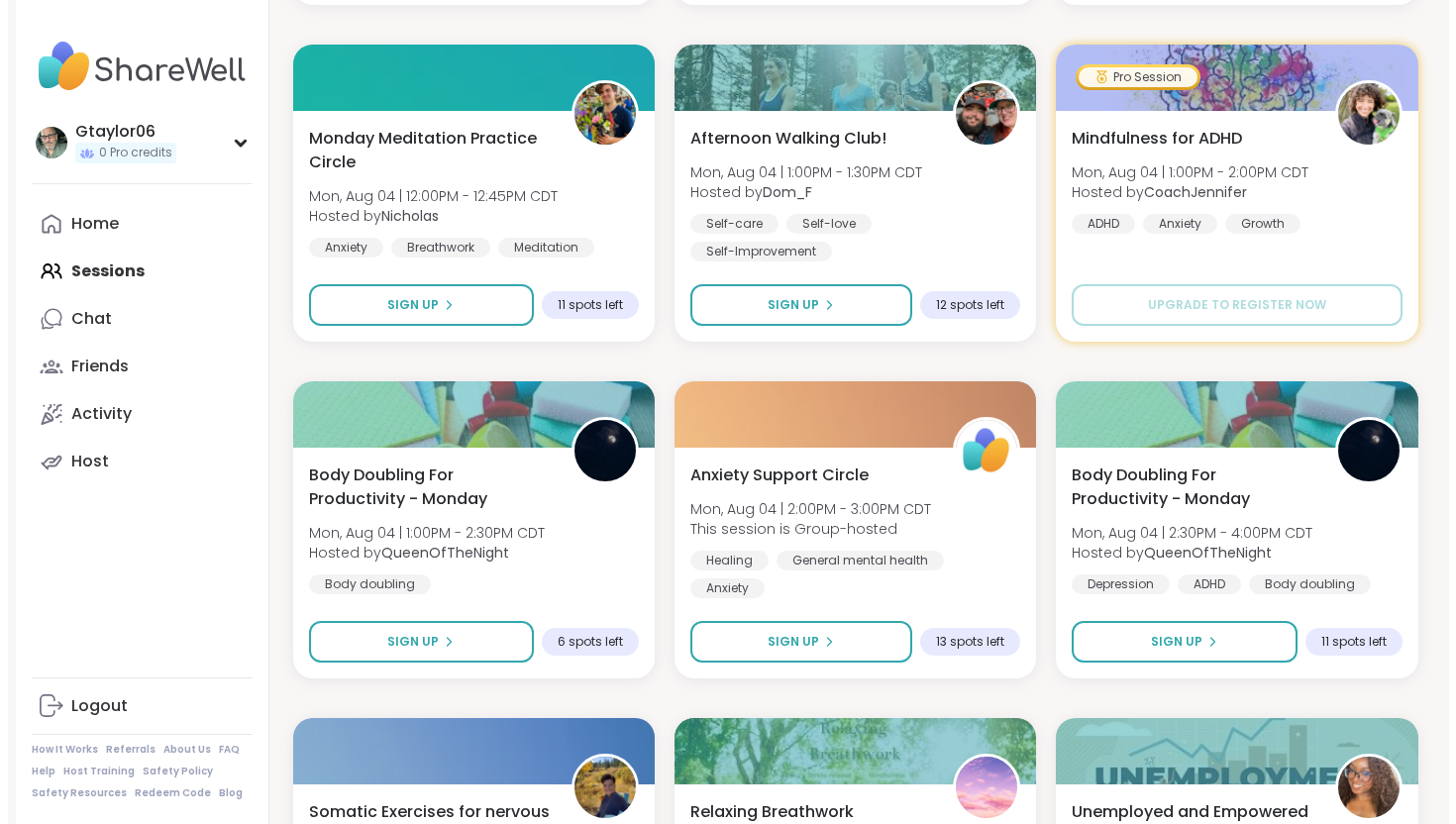 scroll, scrollTop: 2726, scrollLeft: 0, axis: vertical 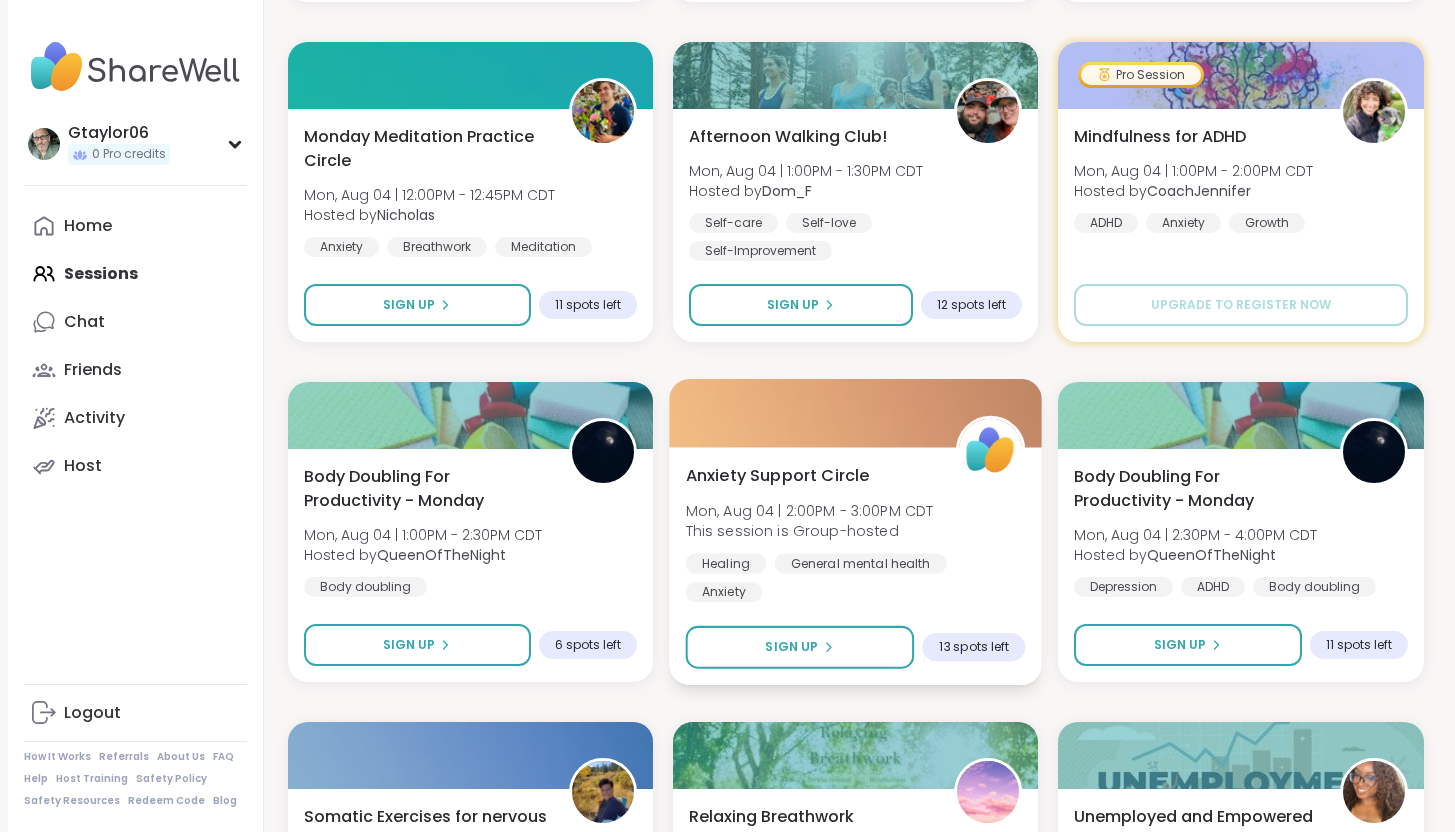 click on "Anxiety Support Circle" at bounding box center [777, 475] 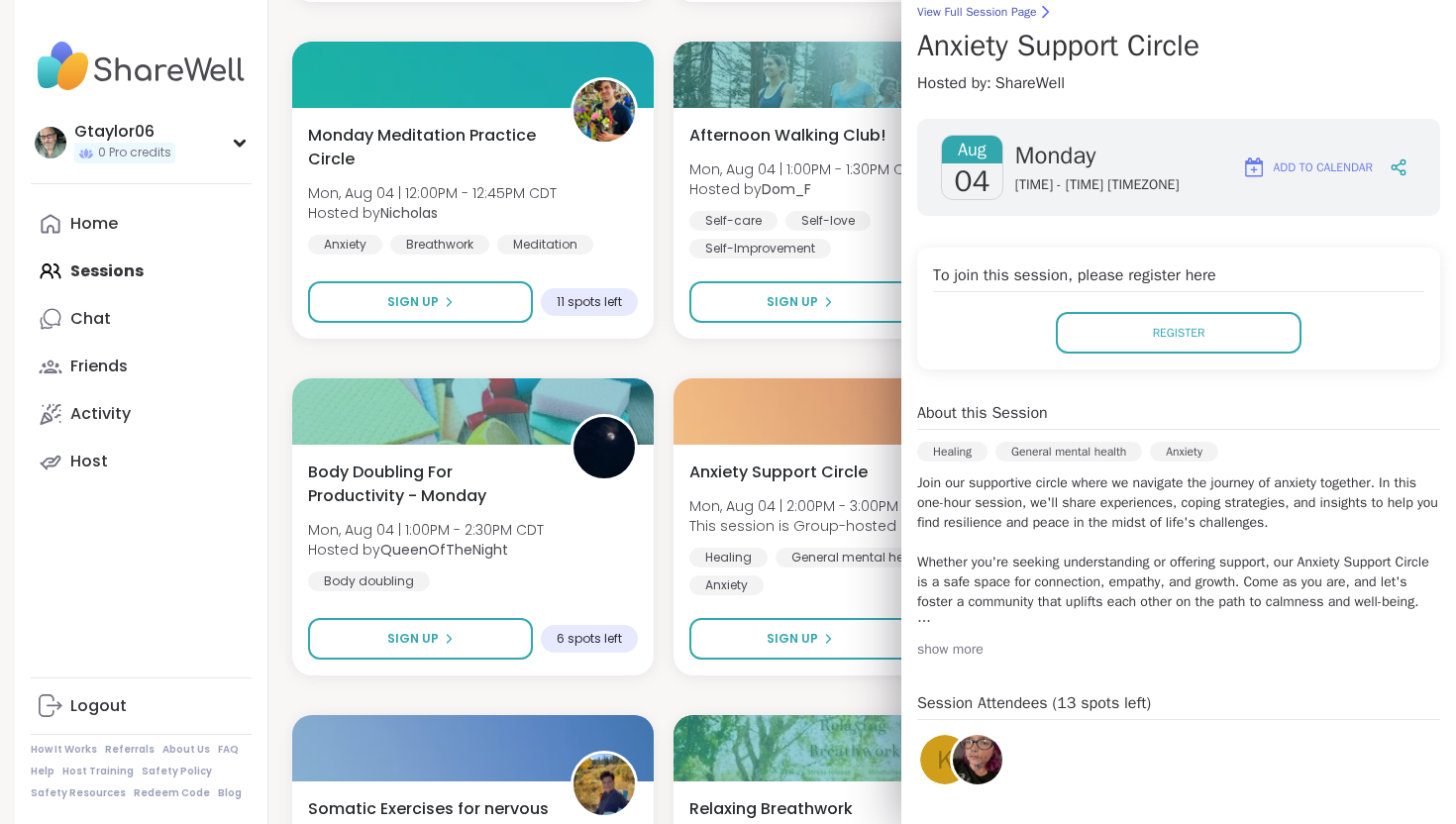scroll, scrollTop: 357, scrollLeft: 0, axis: vertical 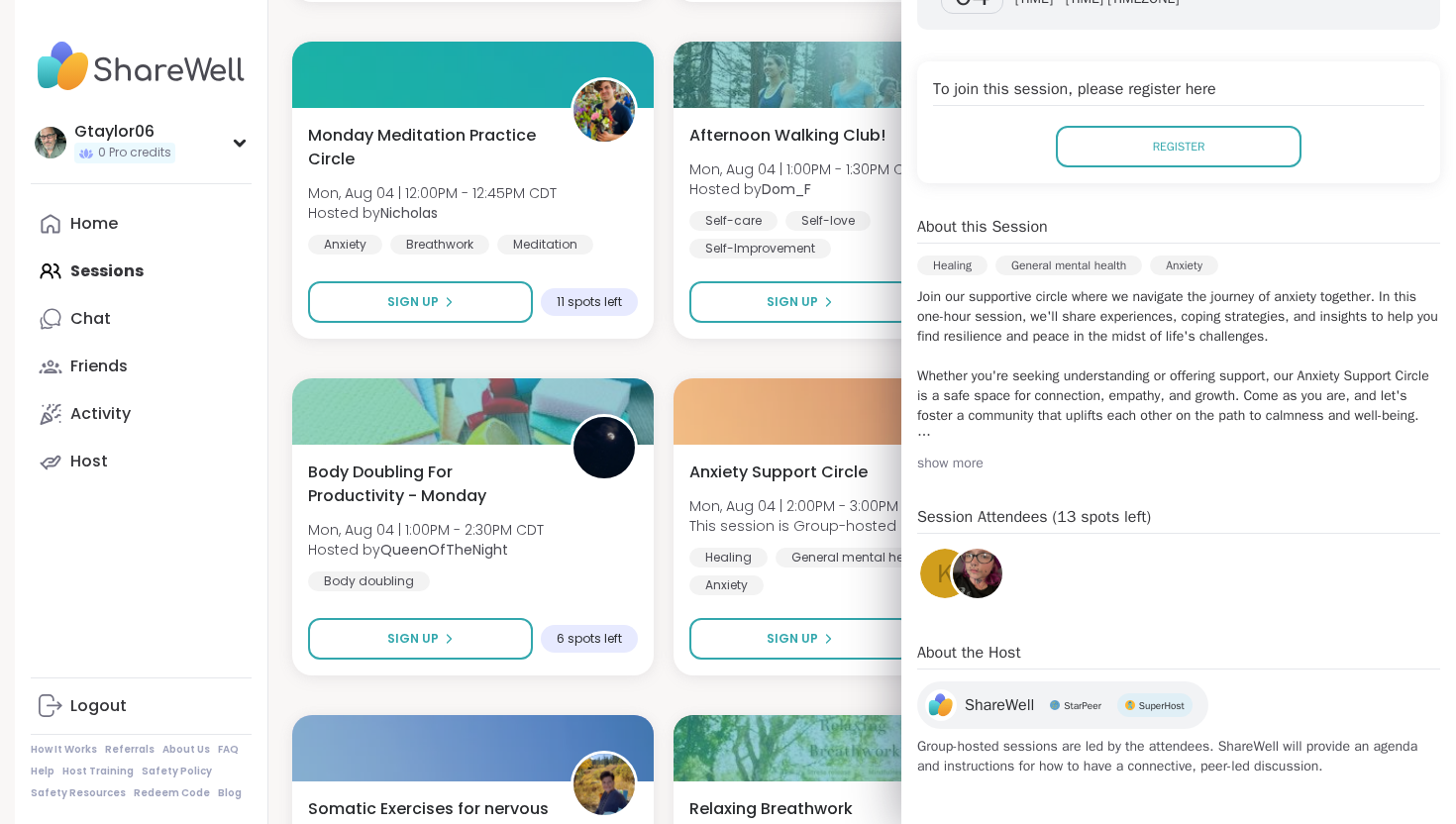 click at bounding box center (978, 573) 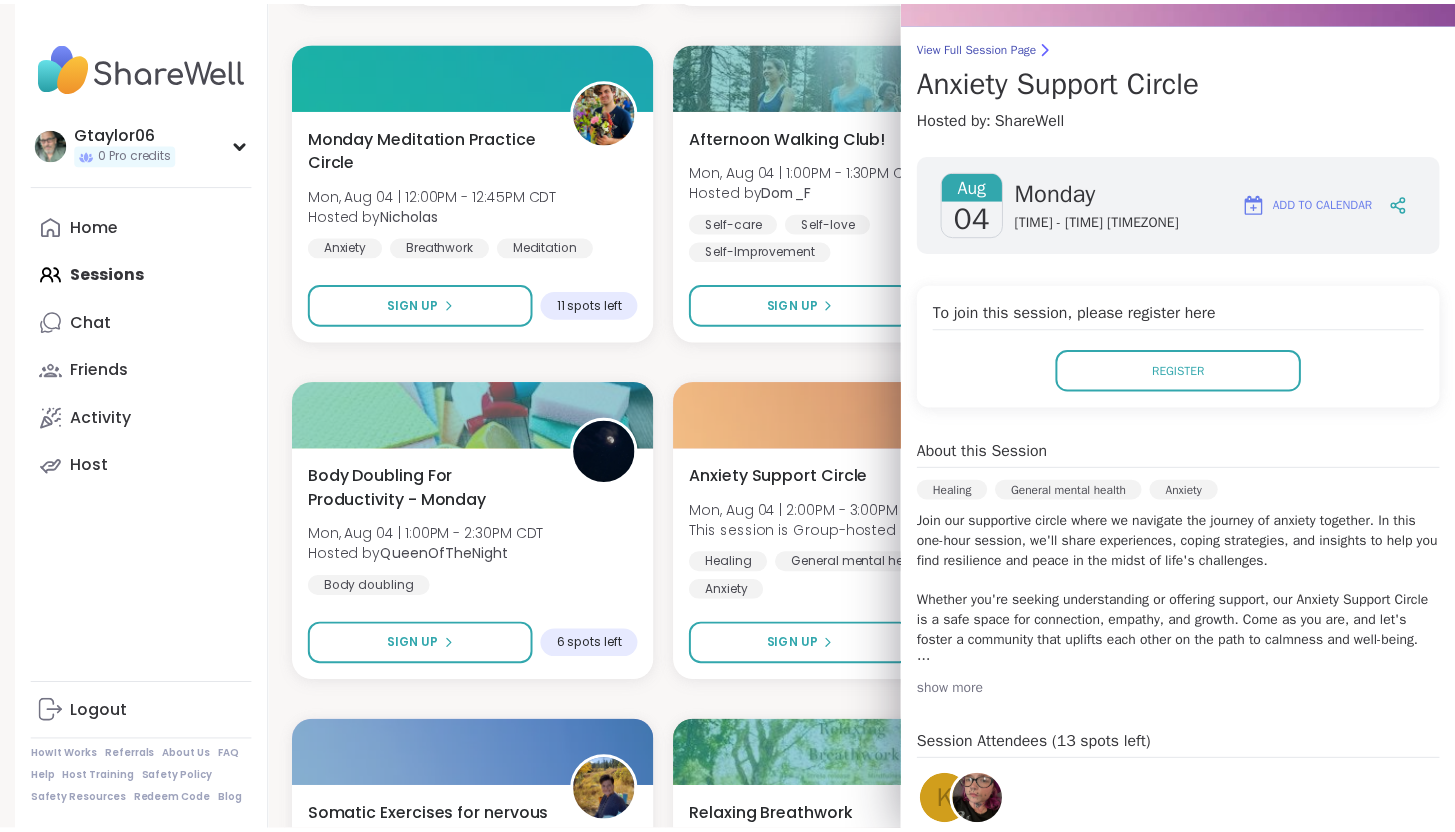 scroll, scrollTop: 0, scrollLeft: 0, axis: both 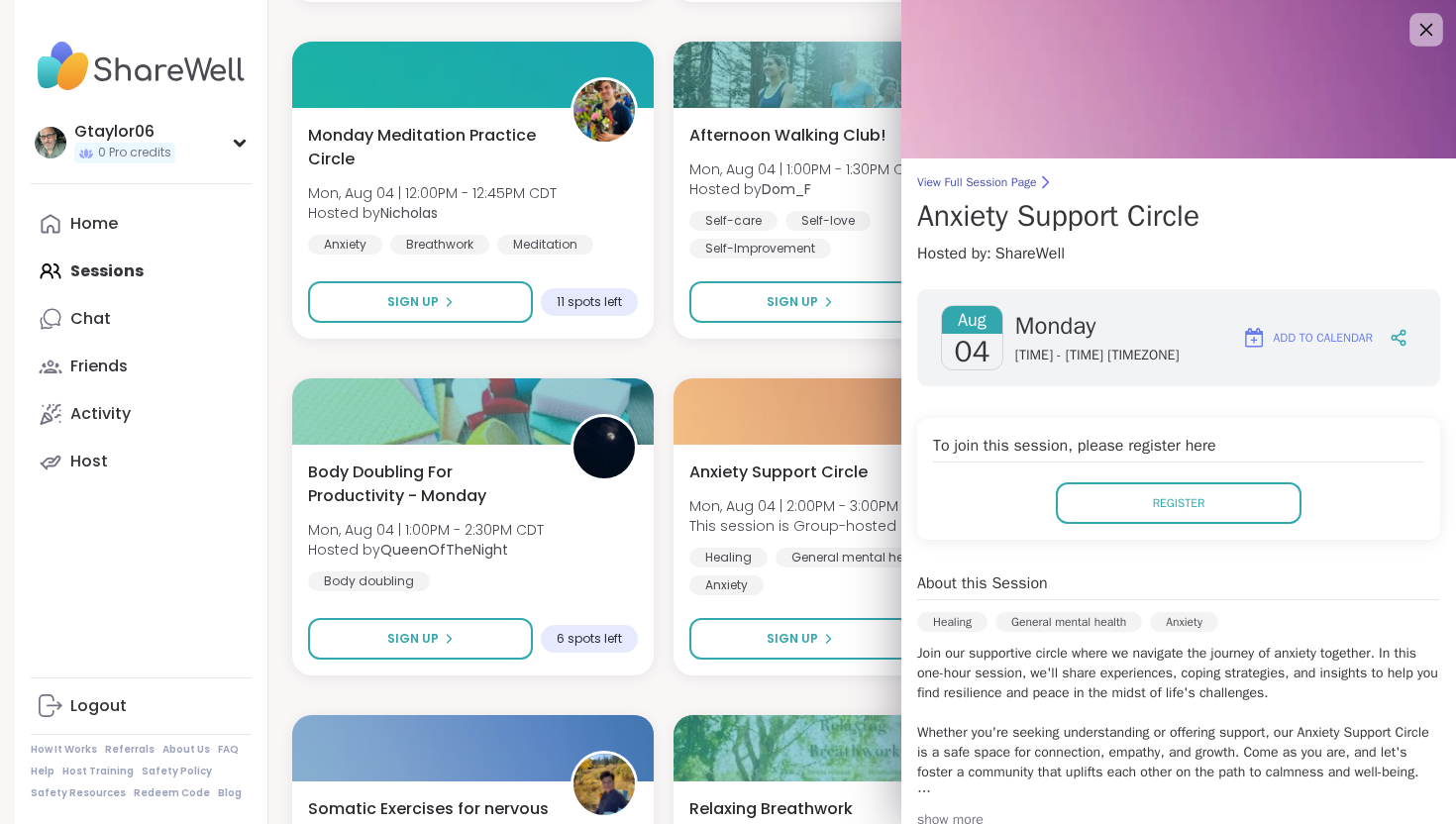 click 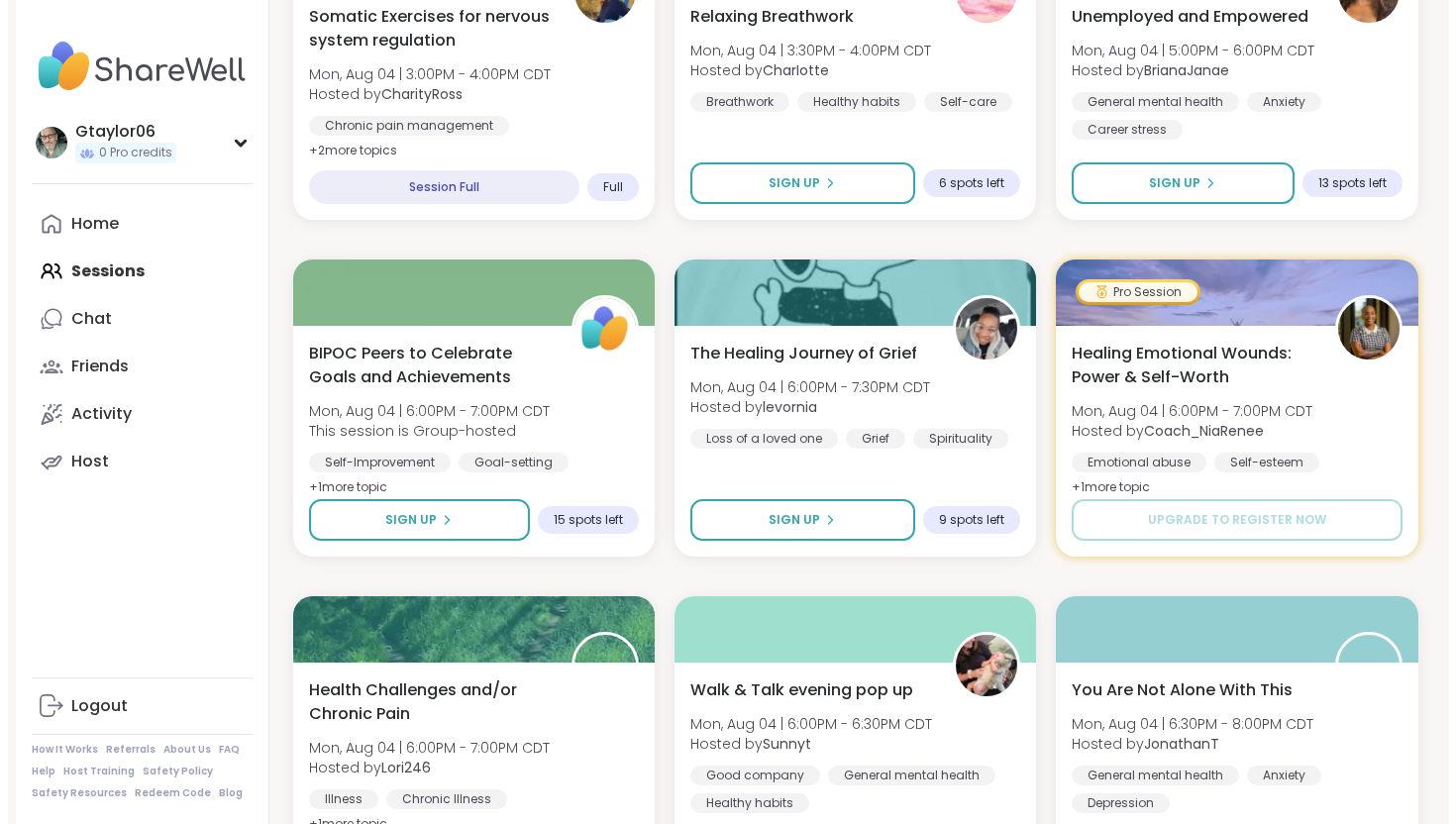 scroll, scrollTop: 3522, scrollLeft: 0, axis: vertical 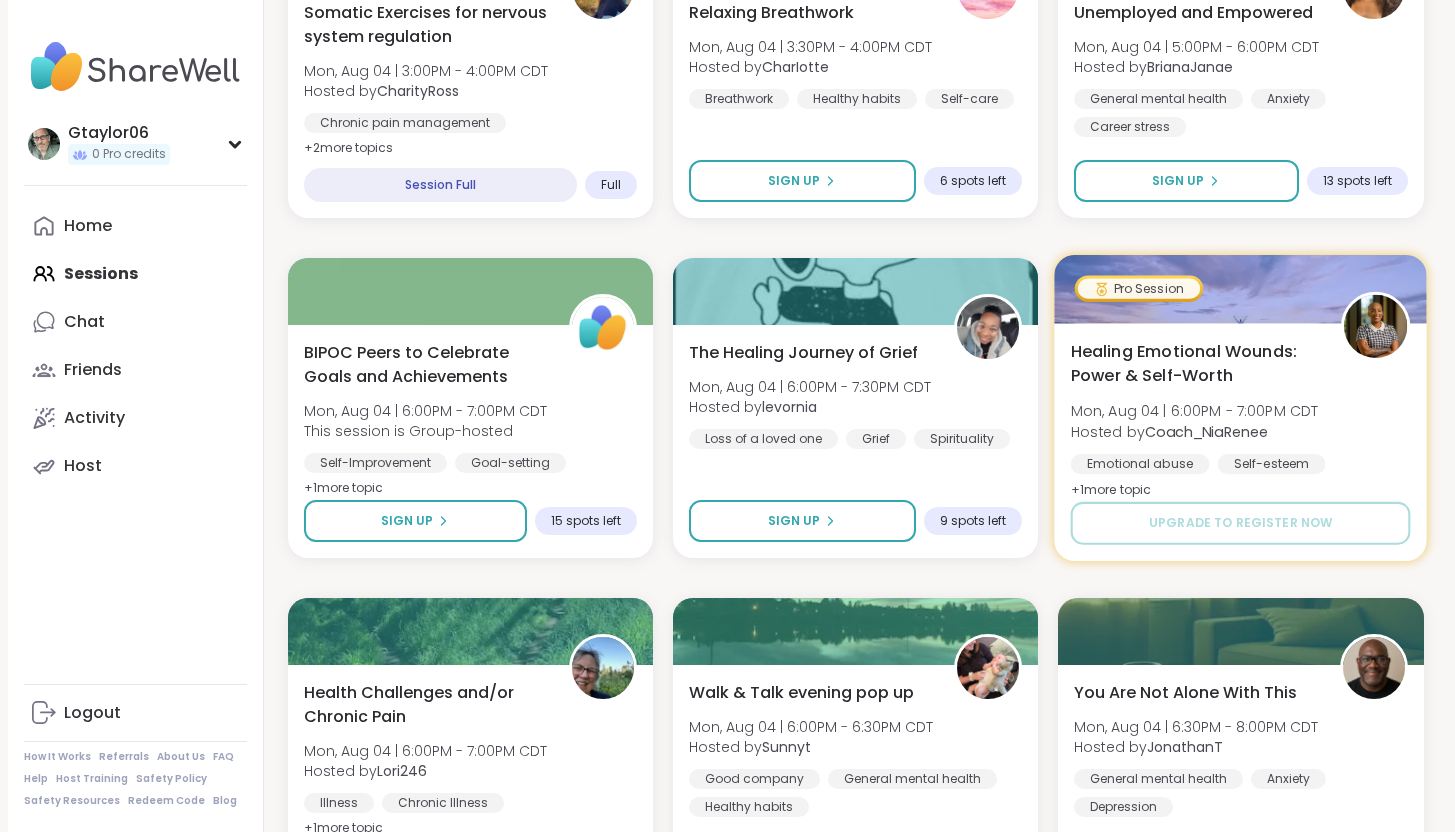 click on "Healing Emotional Wounds: Power & Self-Worth" at bounding box center (1195, 363) 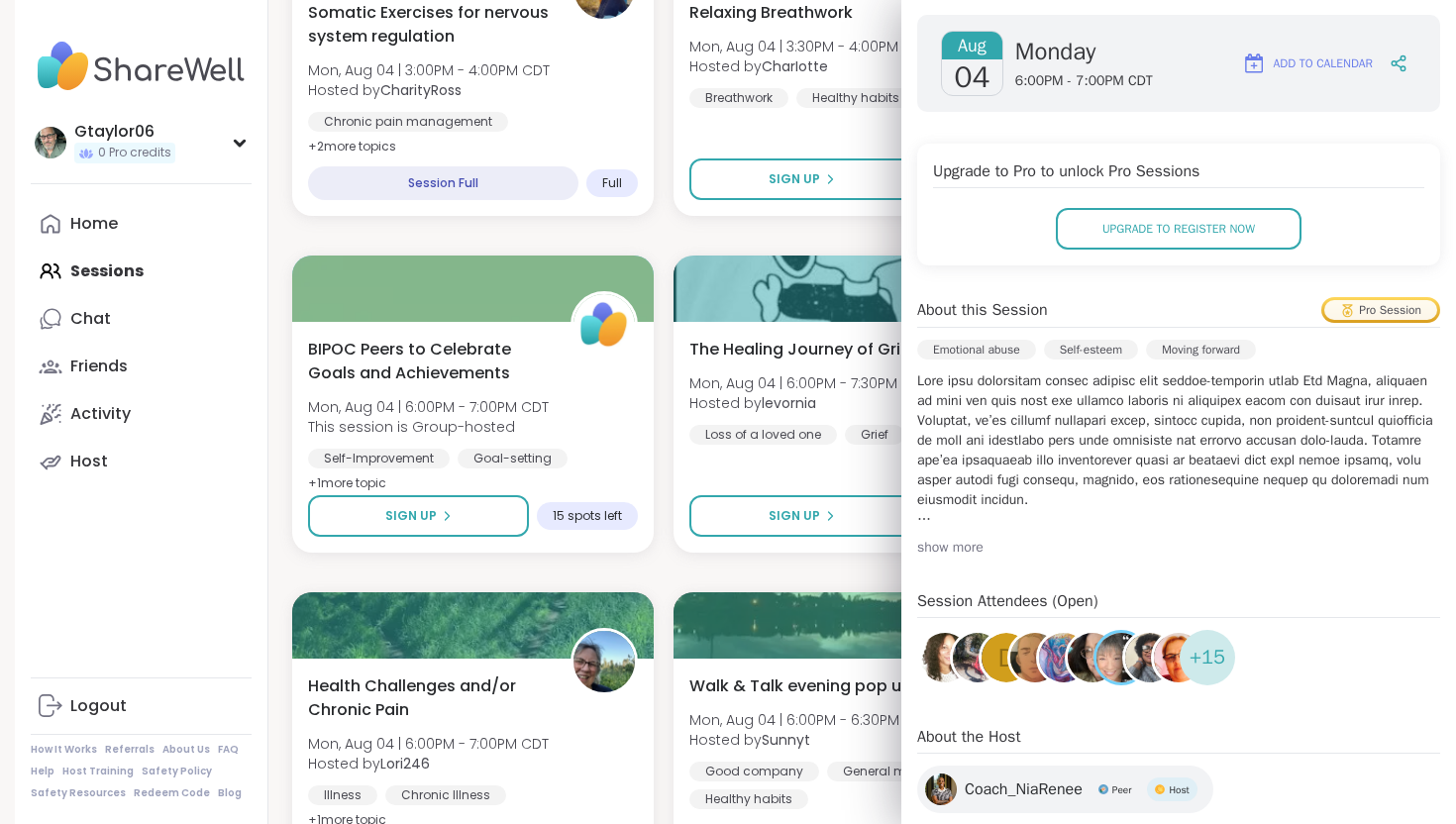 scroll, scrollTop: 312, scrollLeft: 0, axis: vertical 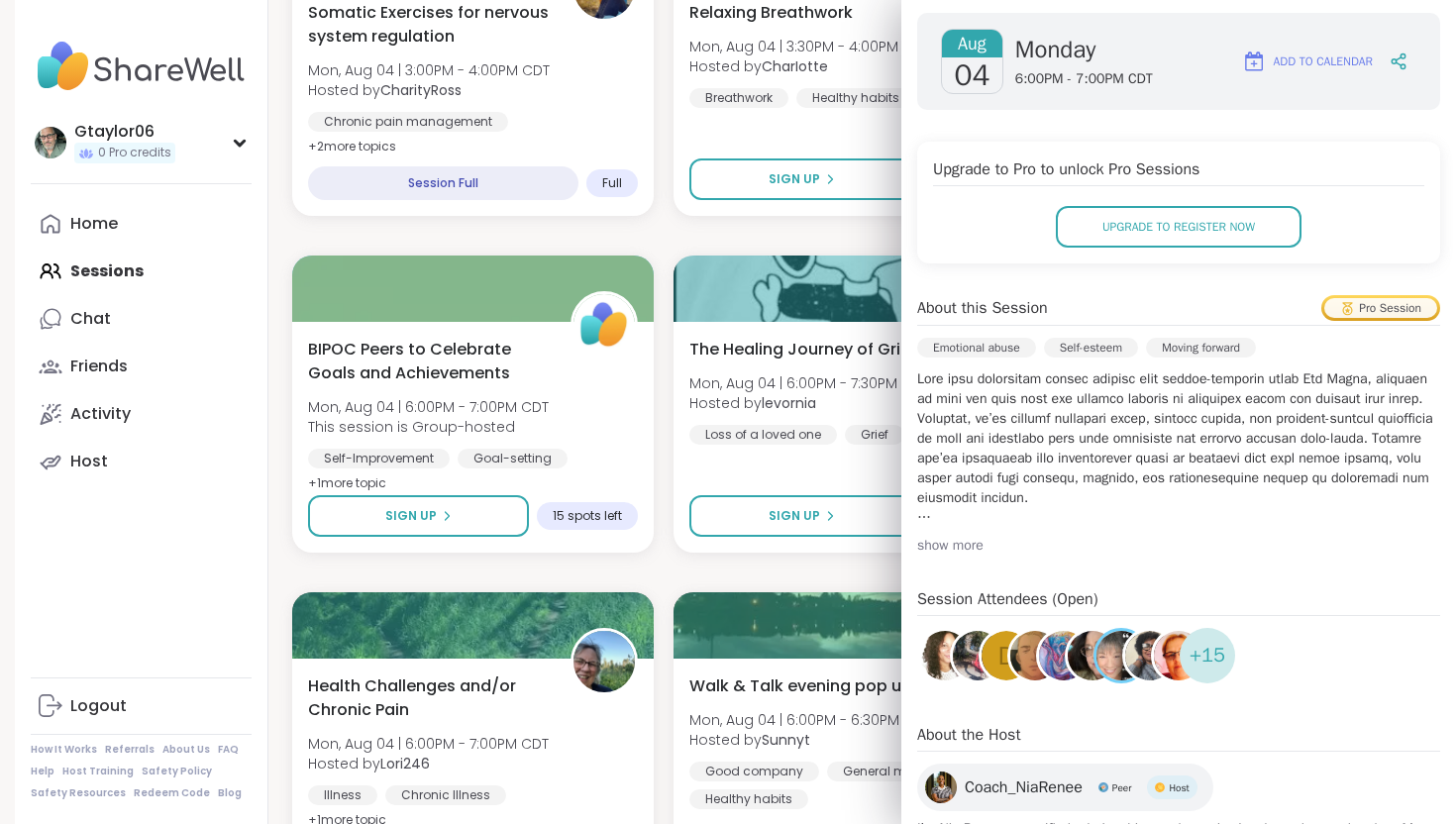 click at bounding box center [1121, 656] 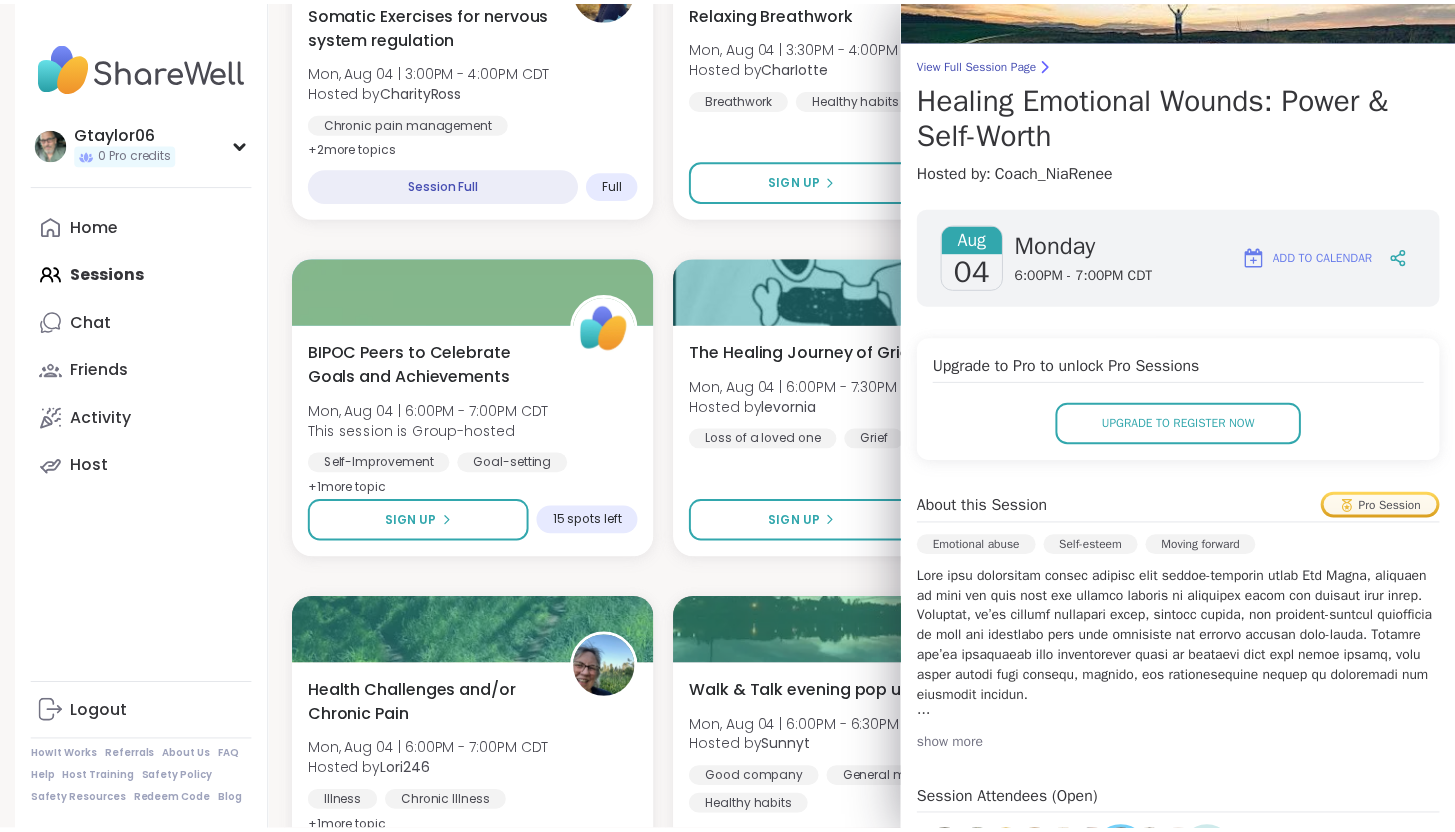 scroll, scrollTop: 0, scrollLeft: 0, axis: both 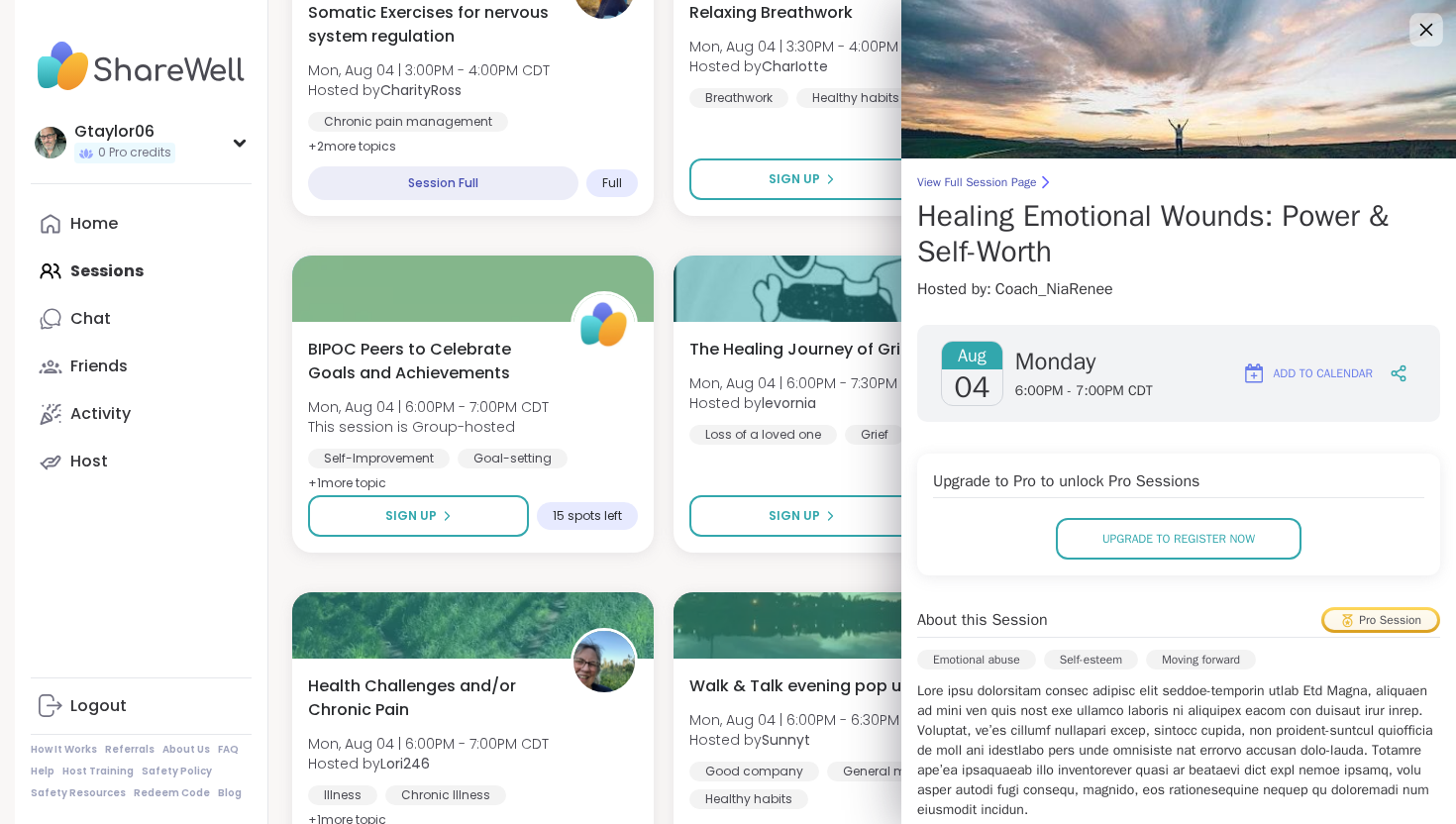 click 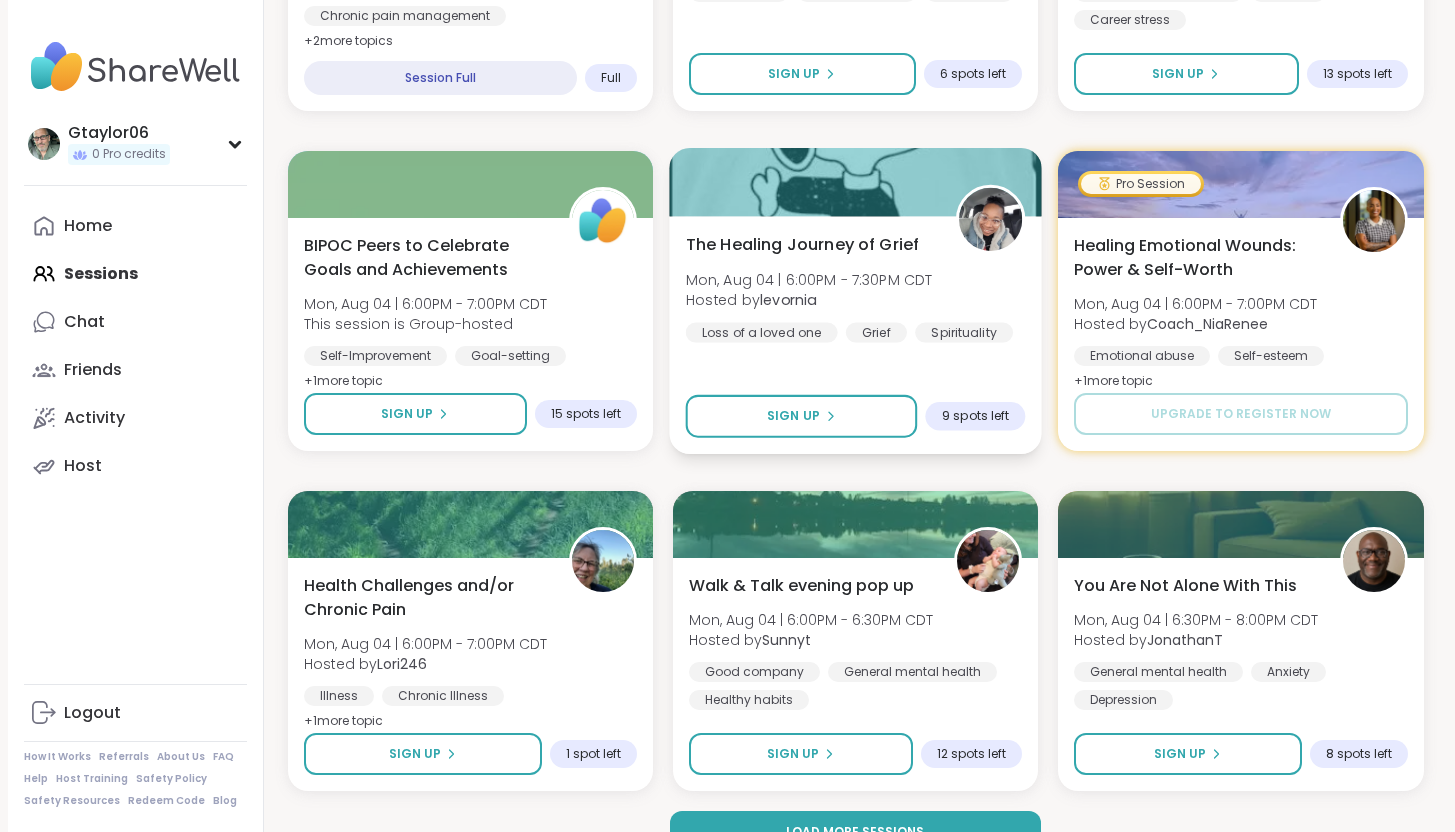 scroll, scrollTop: 3704, scrollLeft: 0, axis: vertical 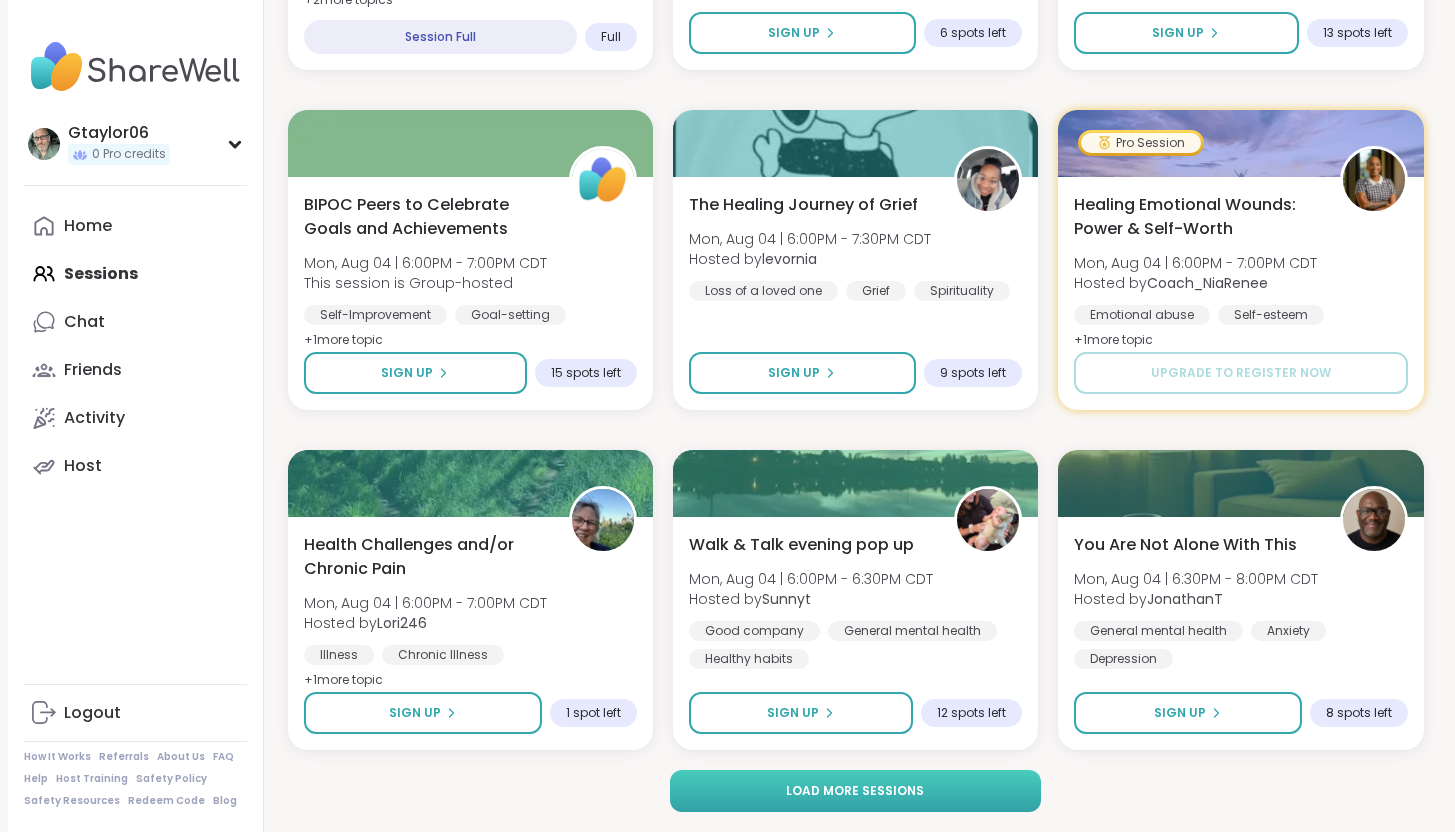 click on "Load more sessions" at bounding box center [855, 791] 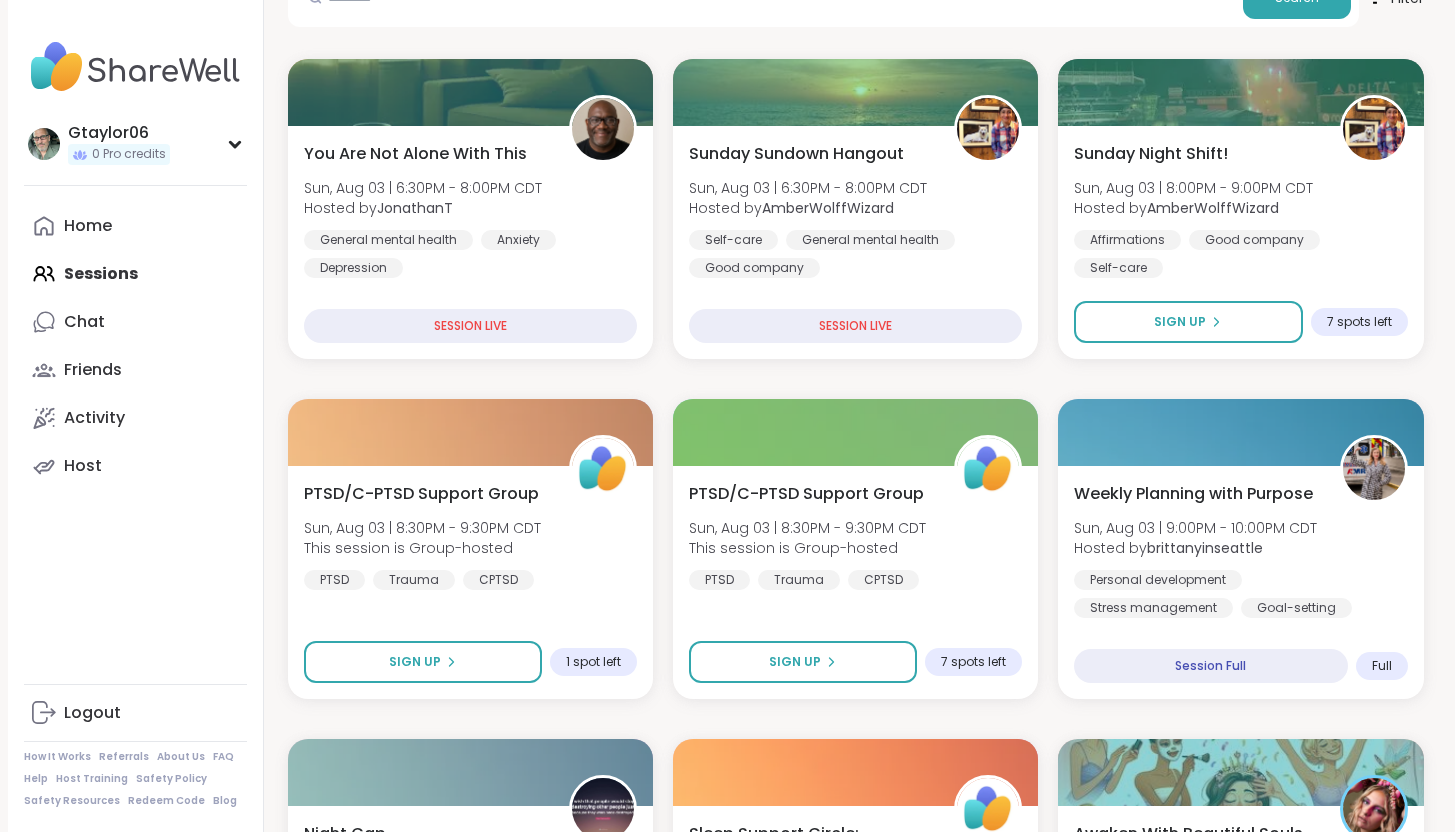 scroll, scrollTop: 0, scrollLeft: 0, axis: both 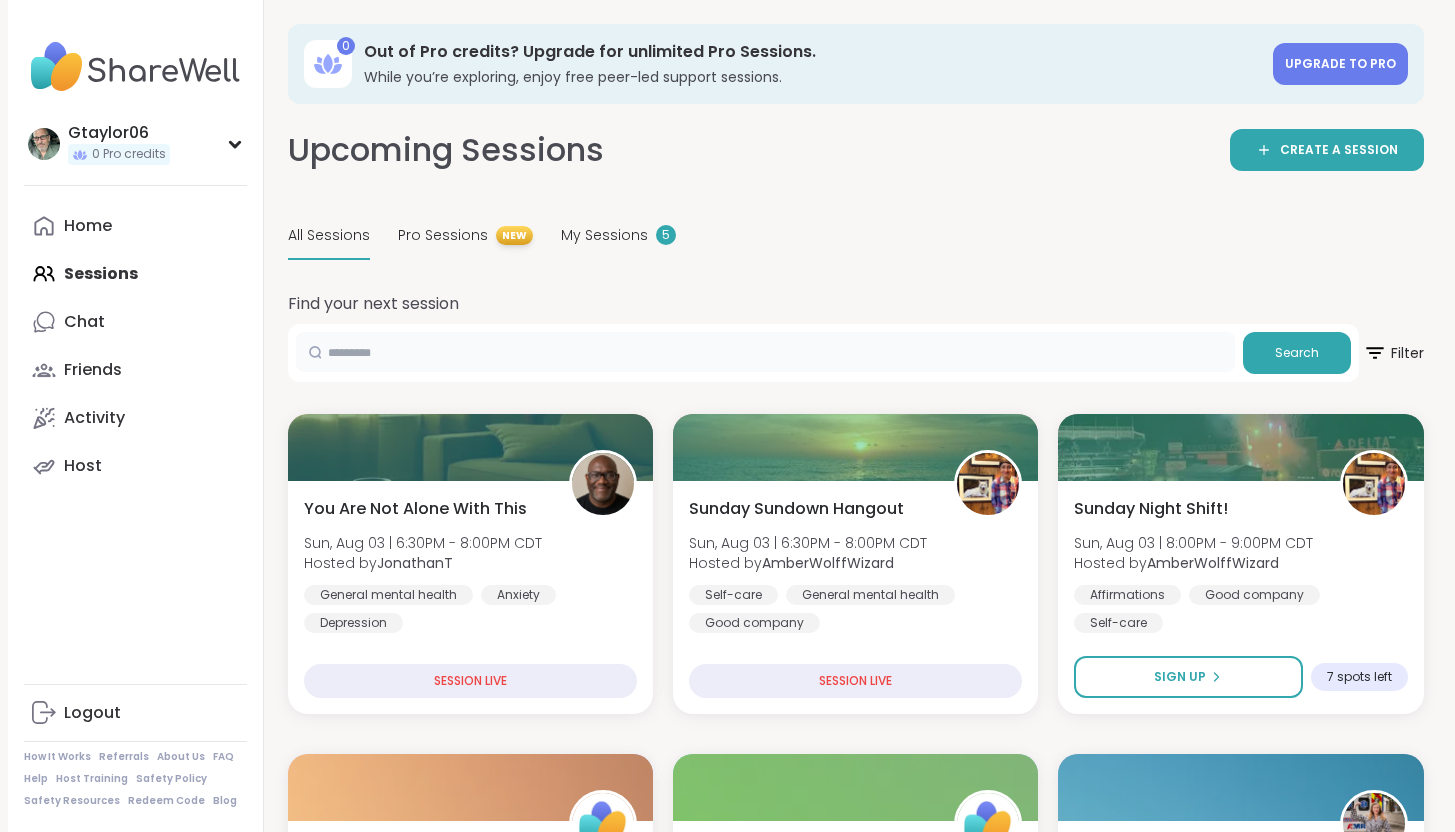 click at bounding box center [765, 352] 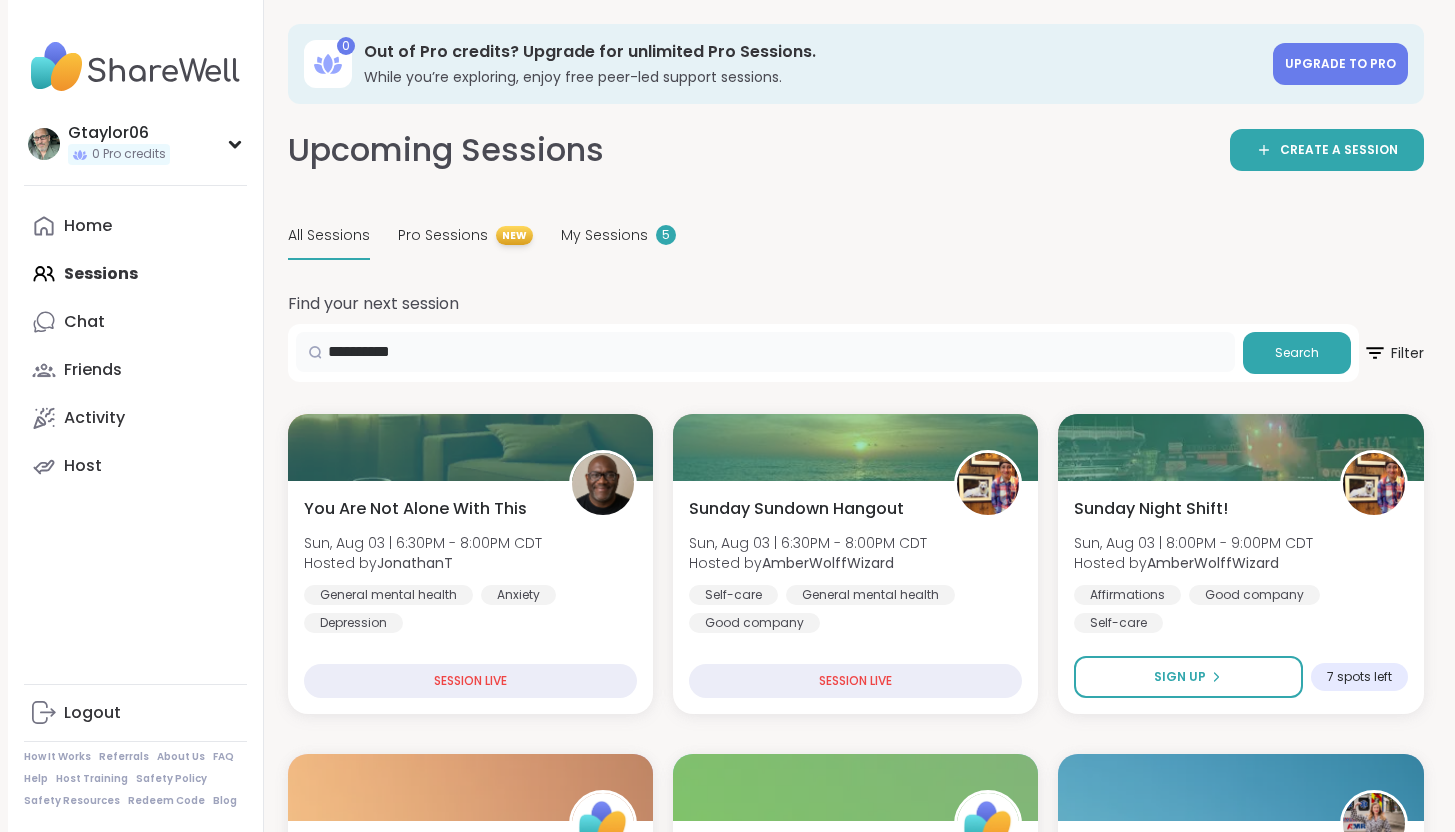 type on "**********" 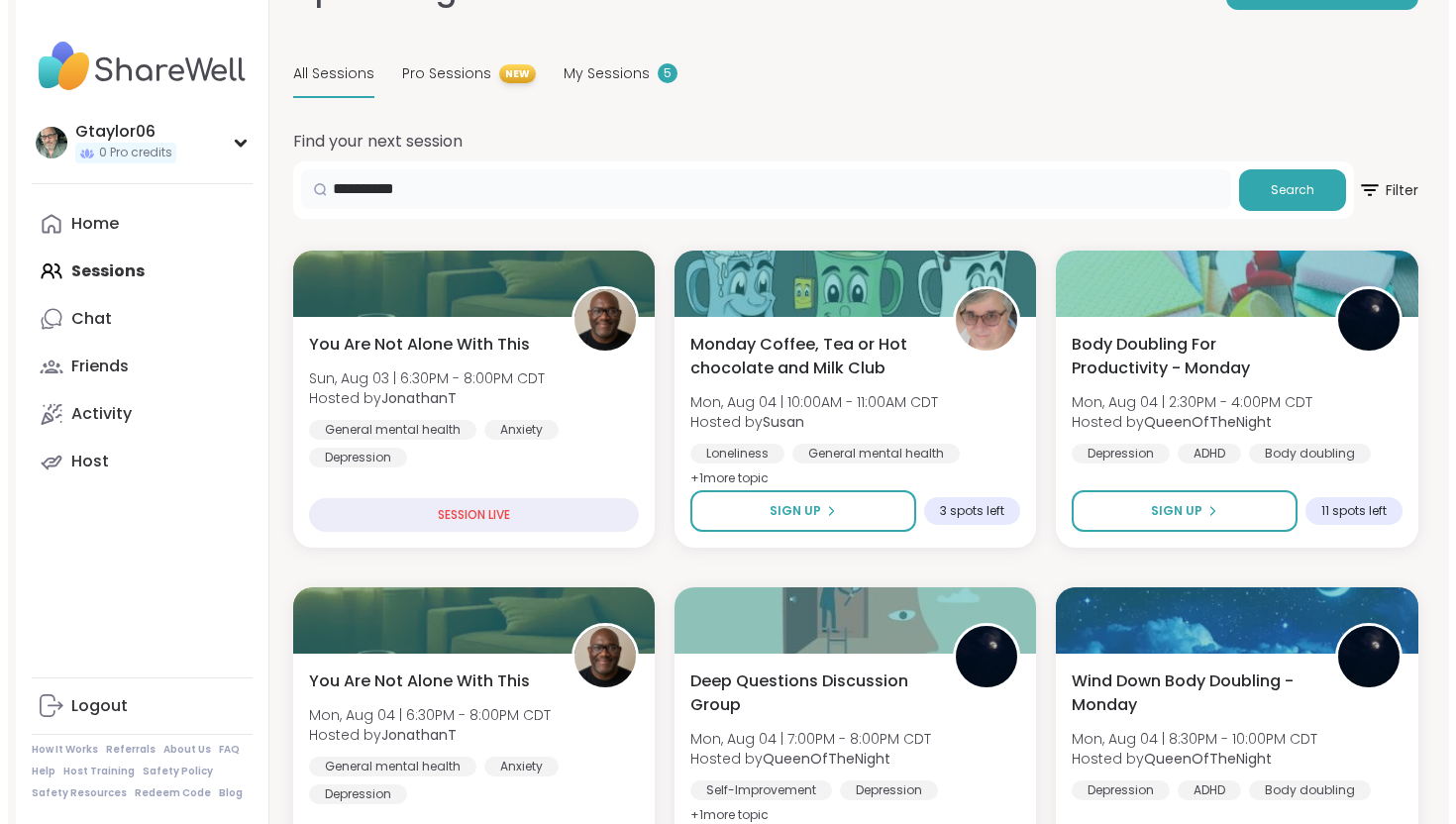 scroll, scrollTop: 166, scrollLeft: 0, axis: vertical 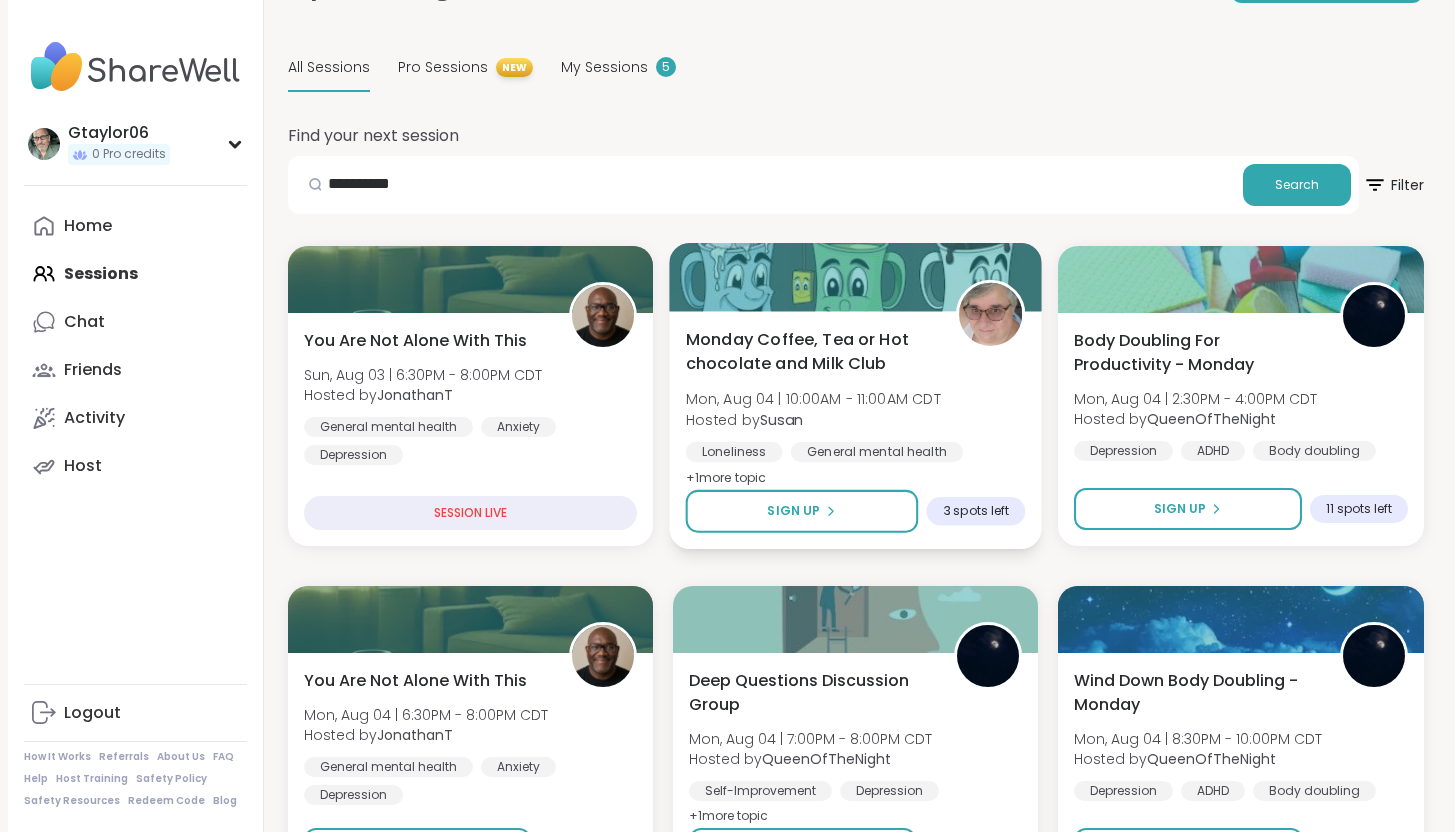 click on "Monday Coffee, Tea or Hot chocolate and Milk Club" at bounding box center [809, 351] 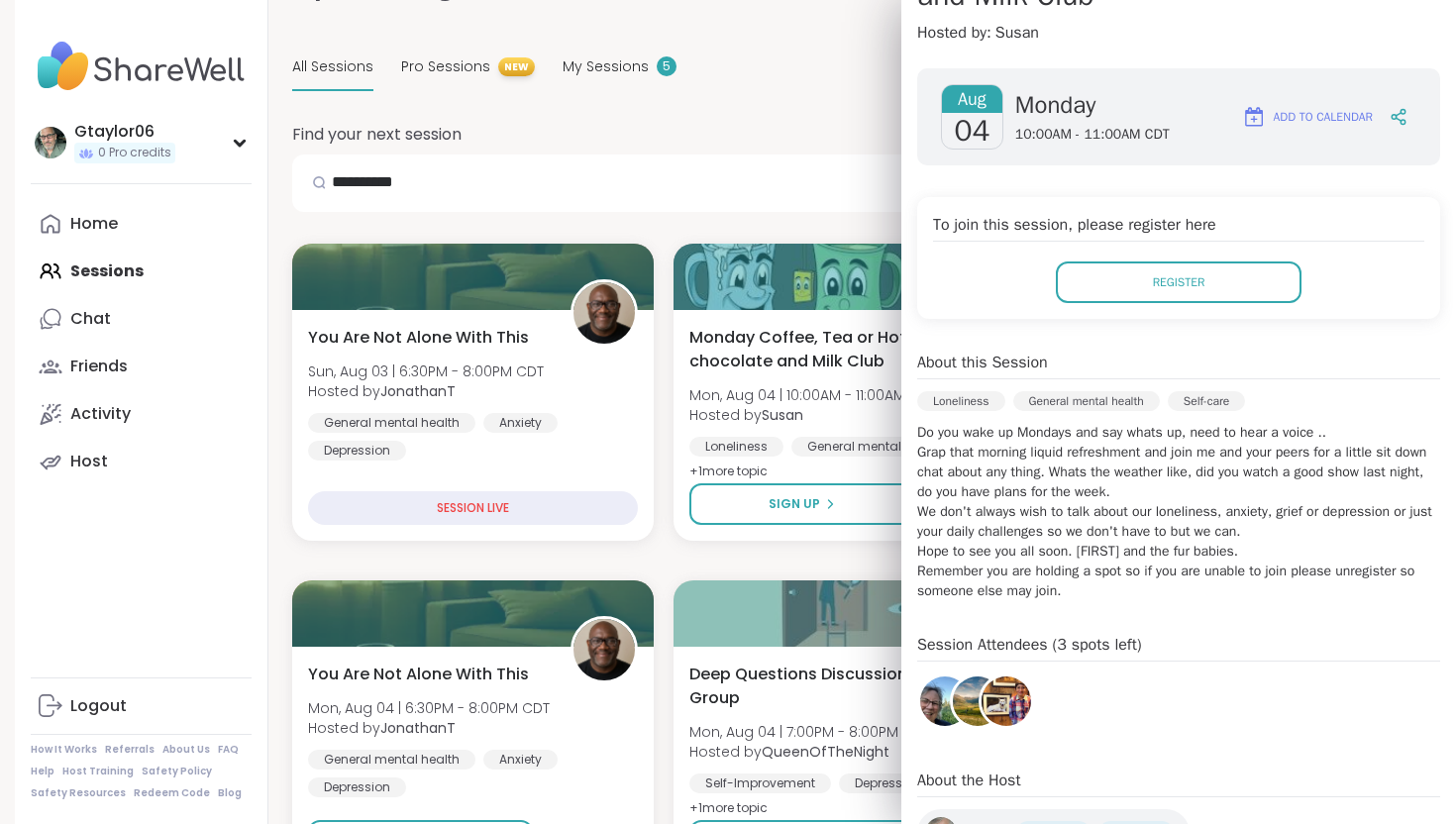 scroll, scrollTop: 258, scrollLeft: 0, axis: vertical 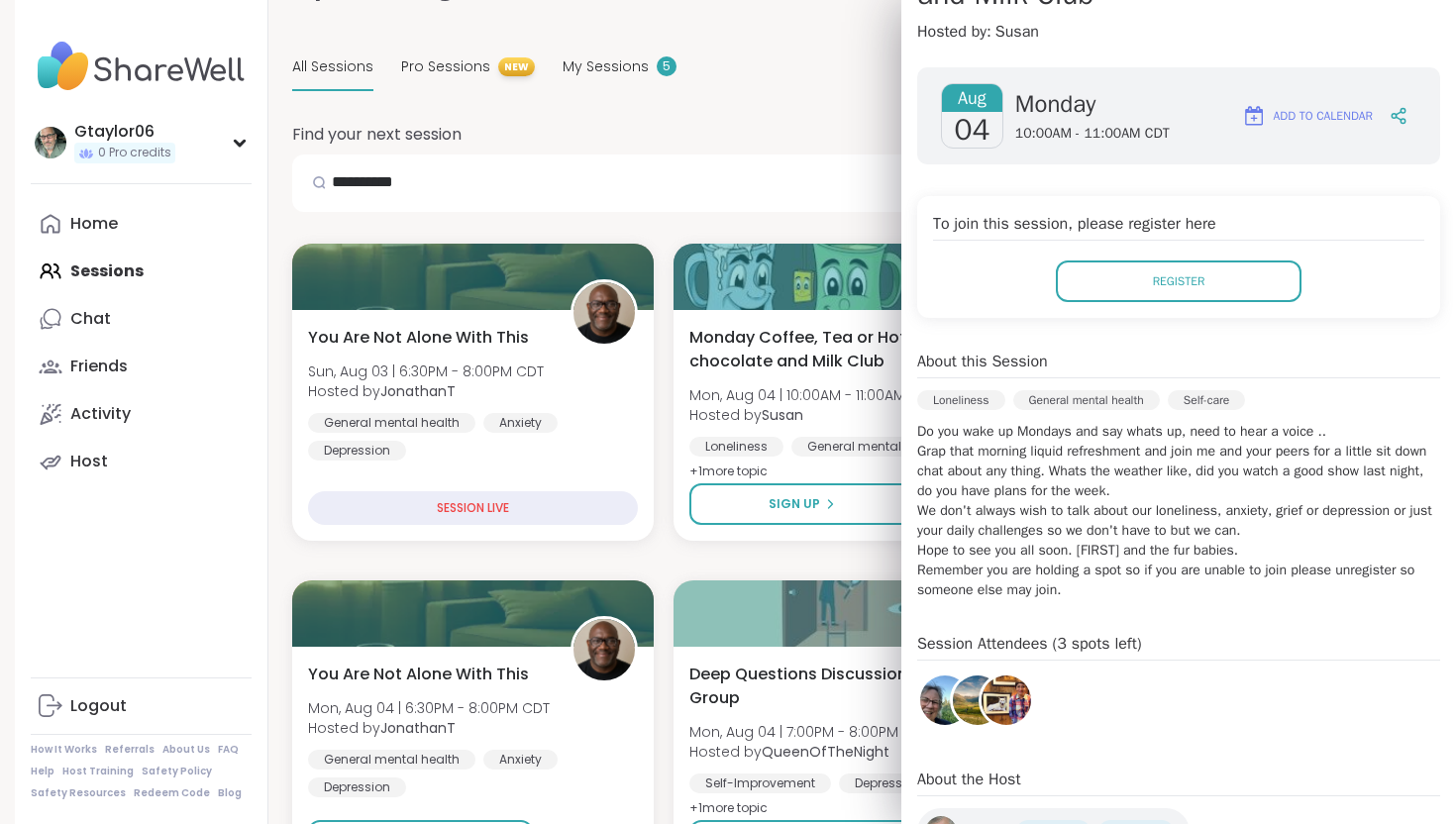 click at bounding box center (945, 700) 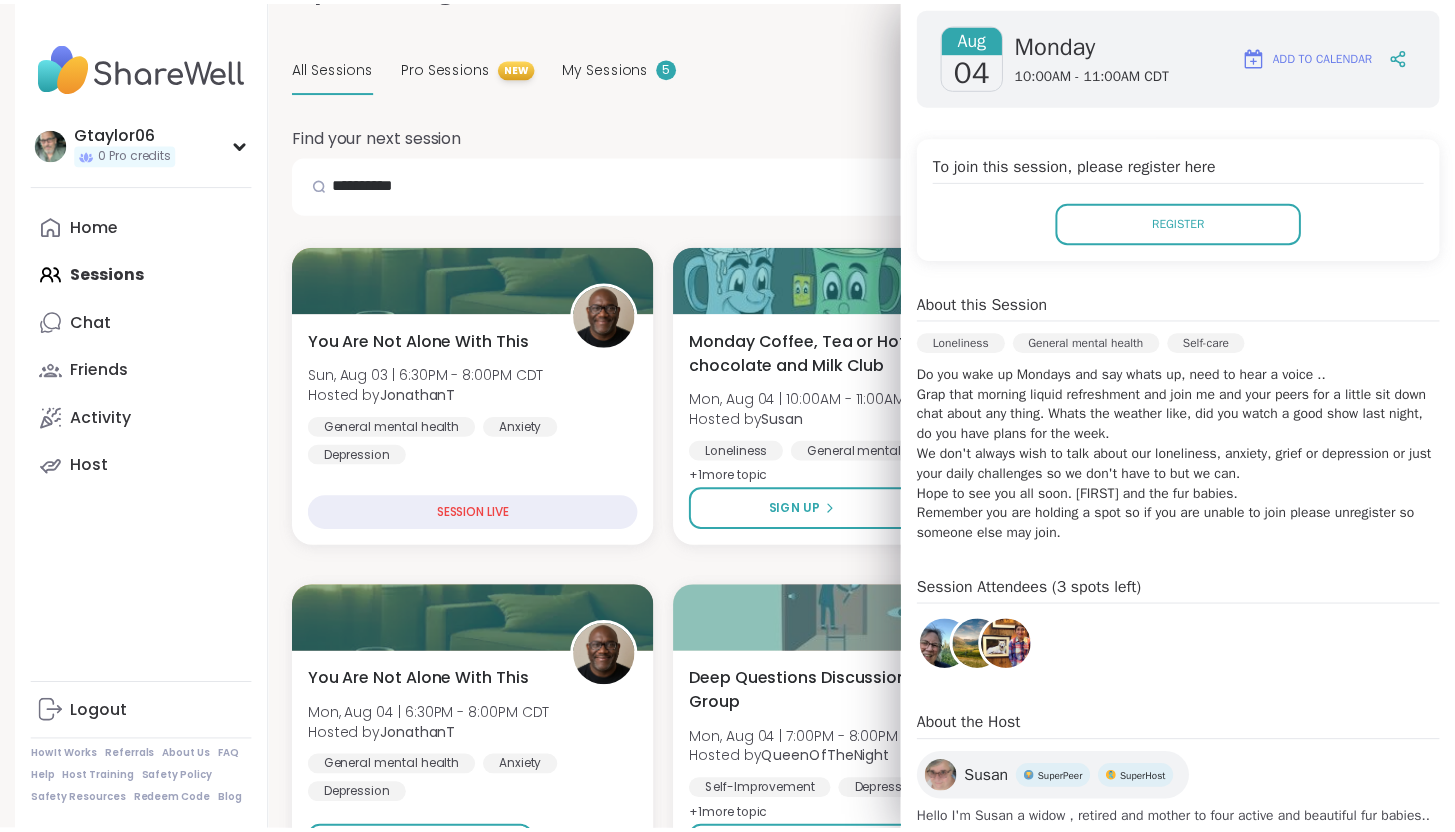 scroll, scrollTop: 0, scrollLeft: 0, axis: both 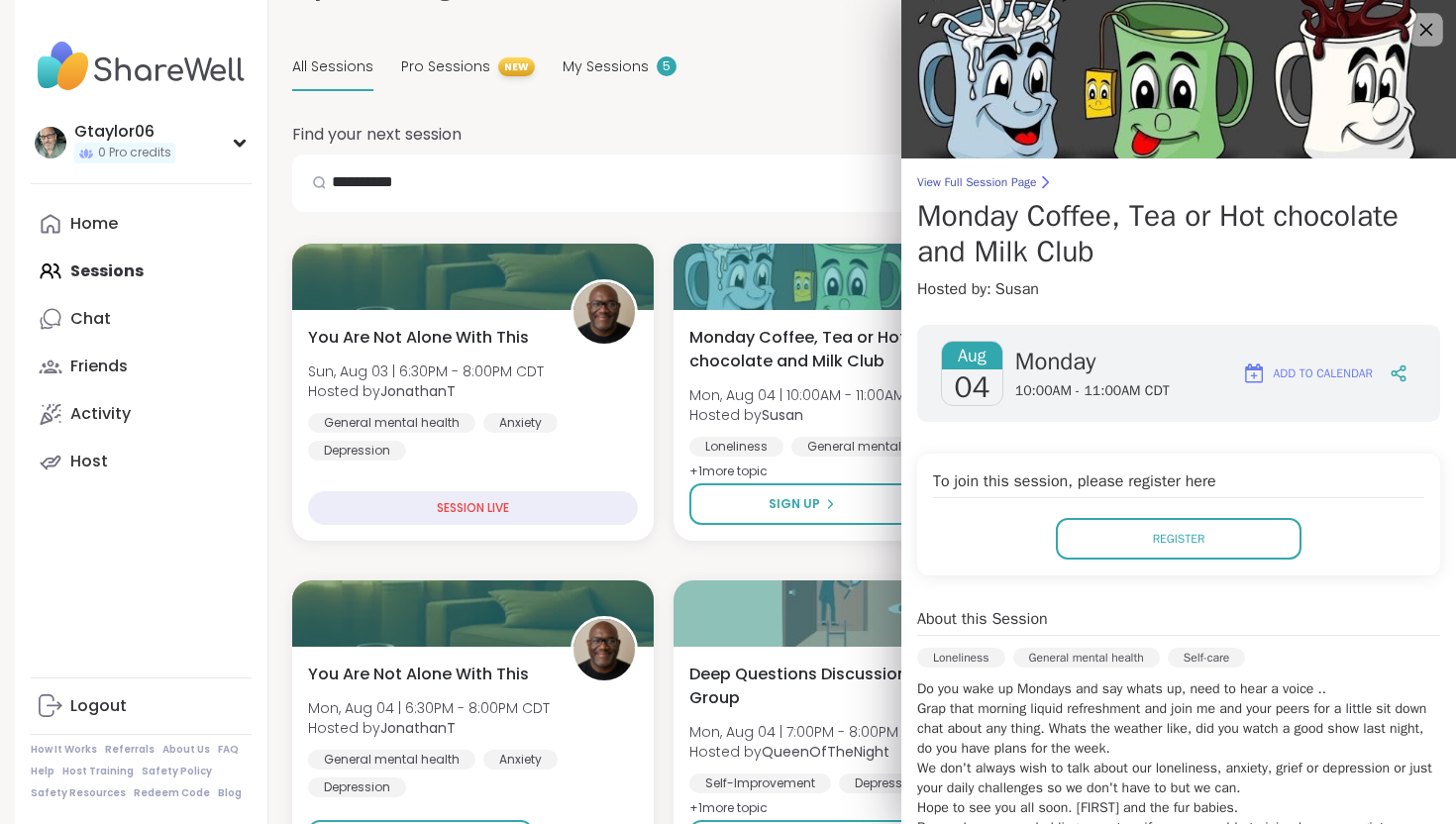 click 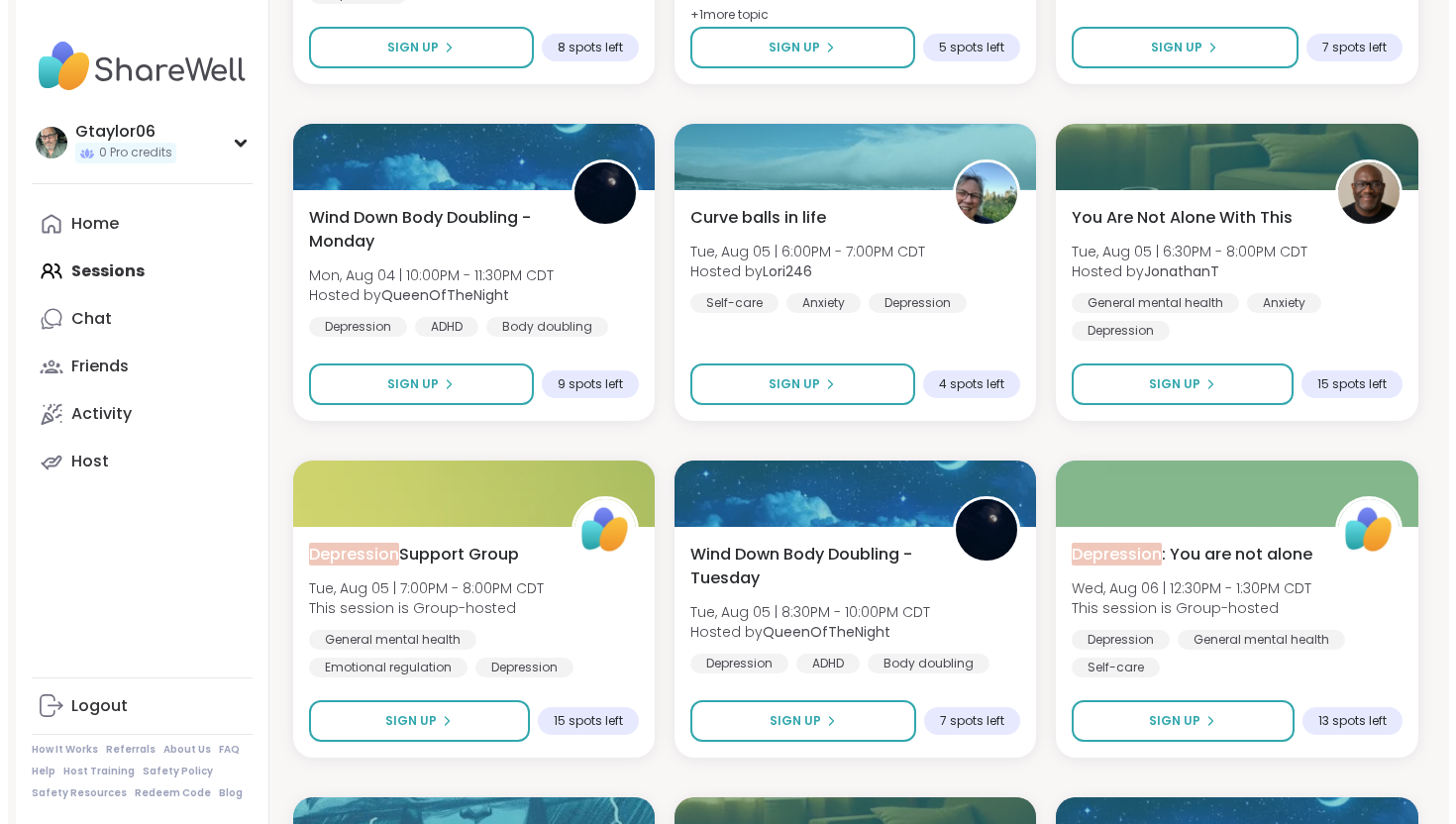 scroll, scrollTop: 986, scrollLeft: 0, axis: vertical 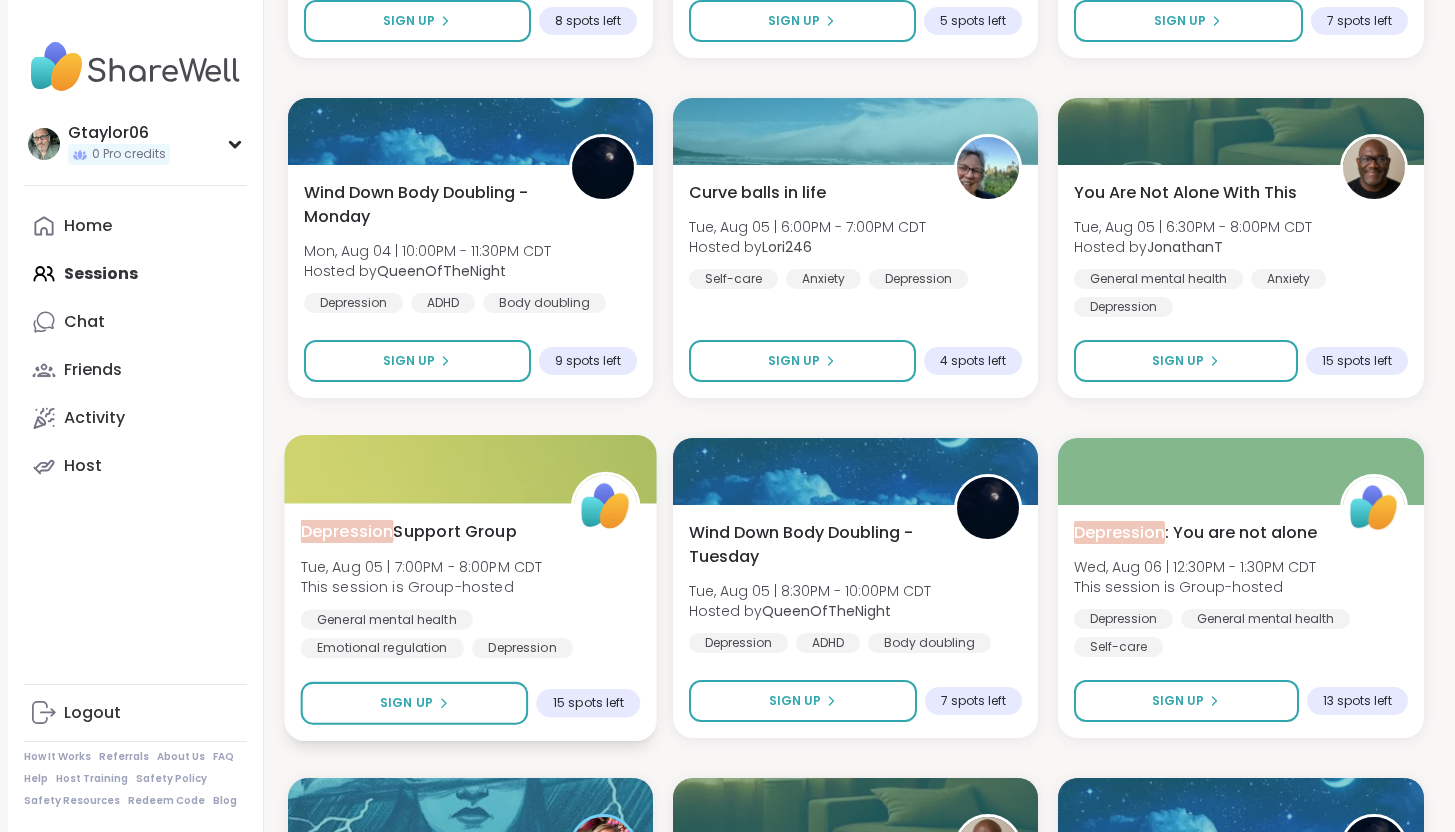click on "Depression  Support Group" at bounding box center (408, 531) 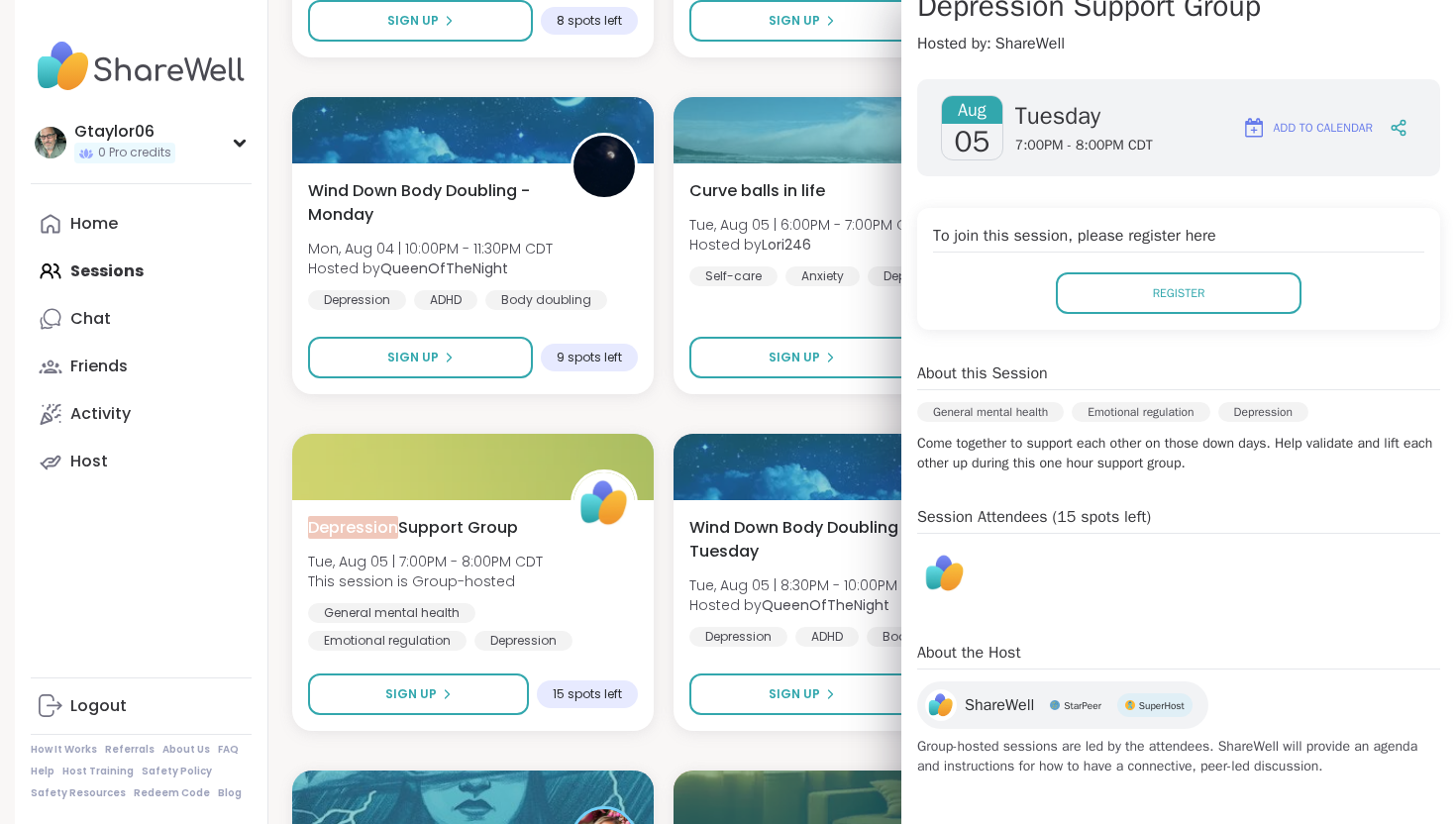 scroll, scrollTop: 0, scrollLeft: 0, axis: both 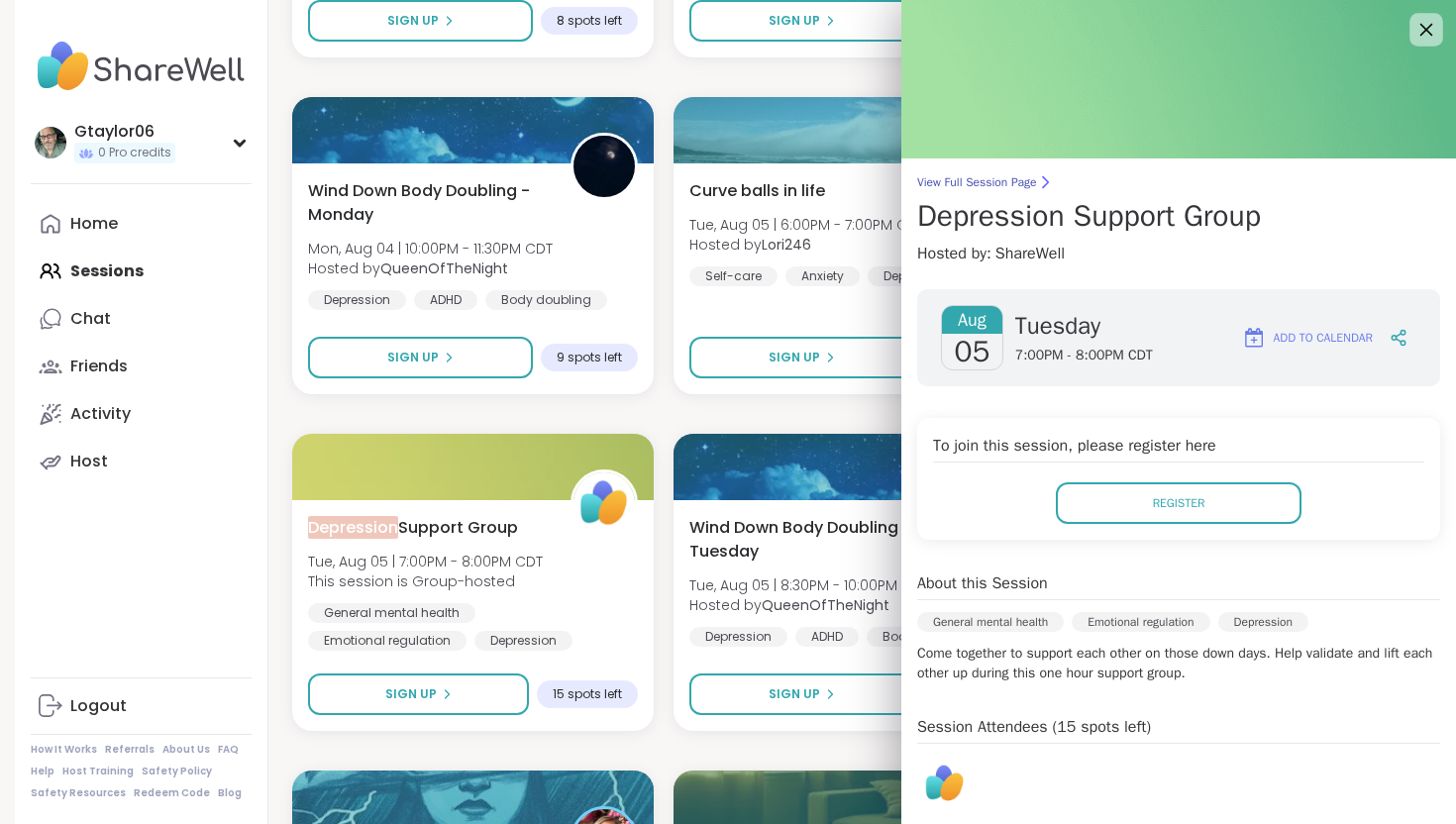 click 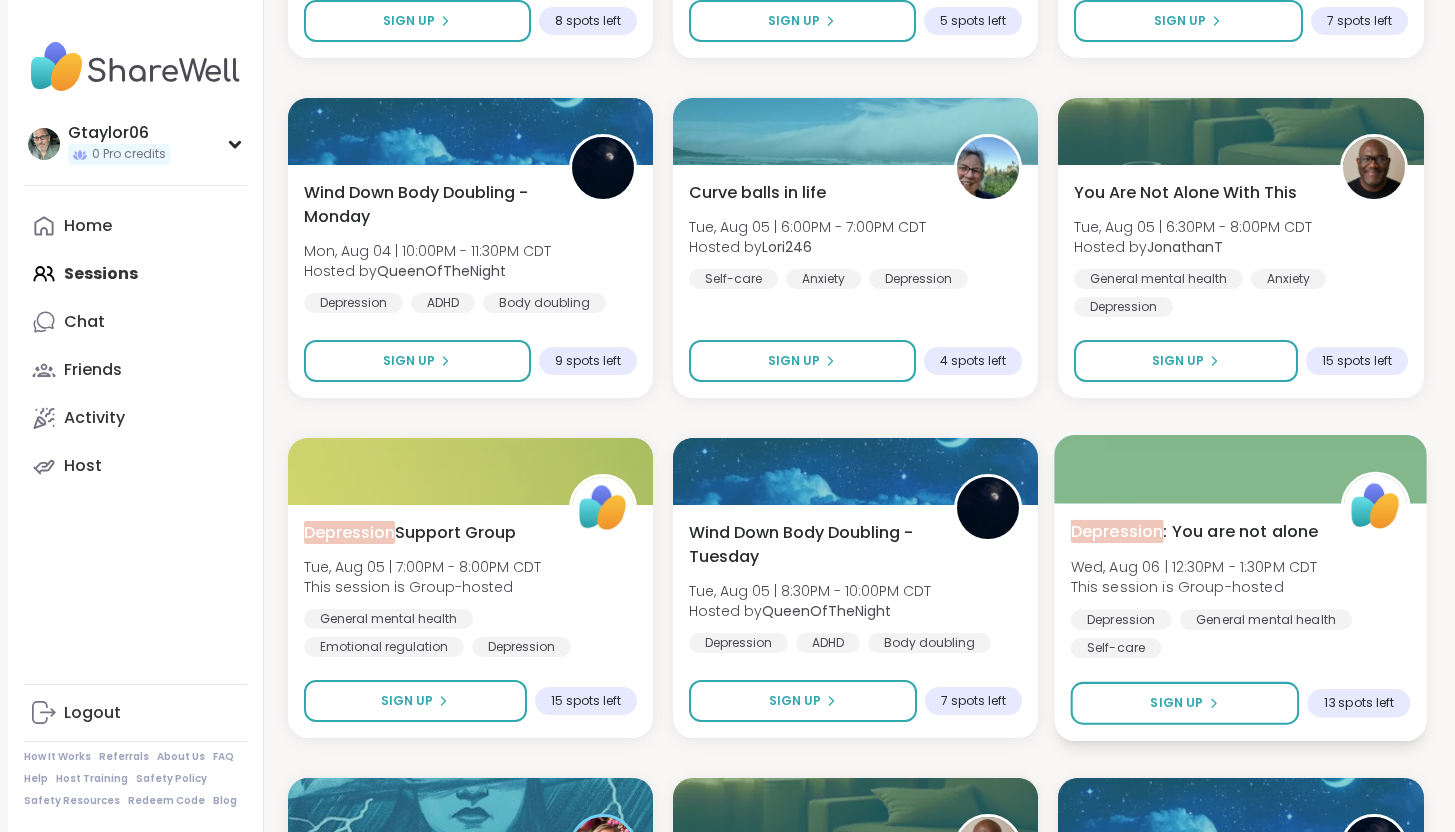 click on "Depression : You are not alone" at bounding box center (1195, 531) 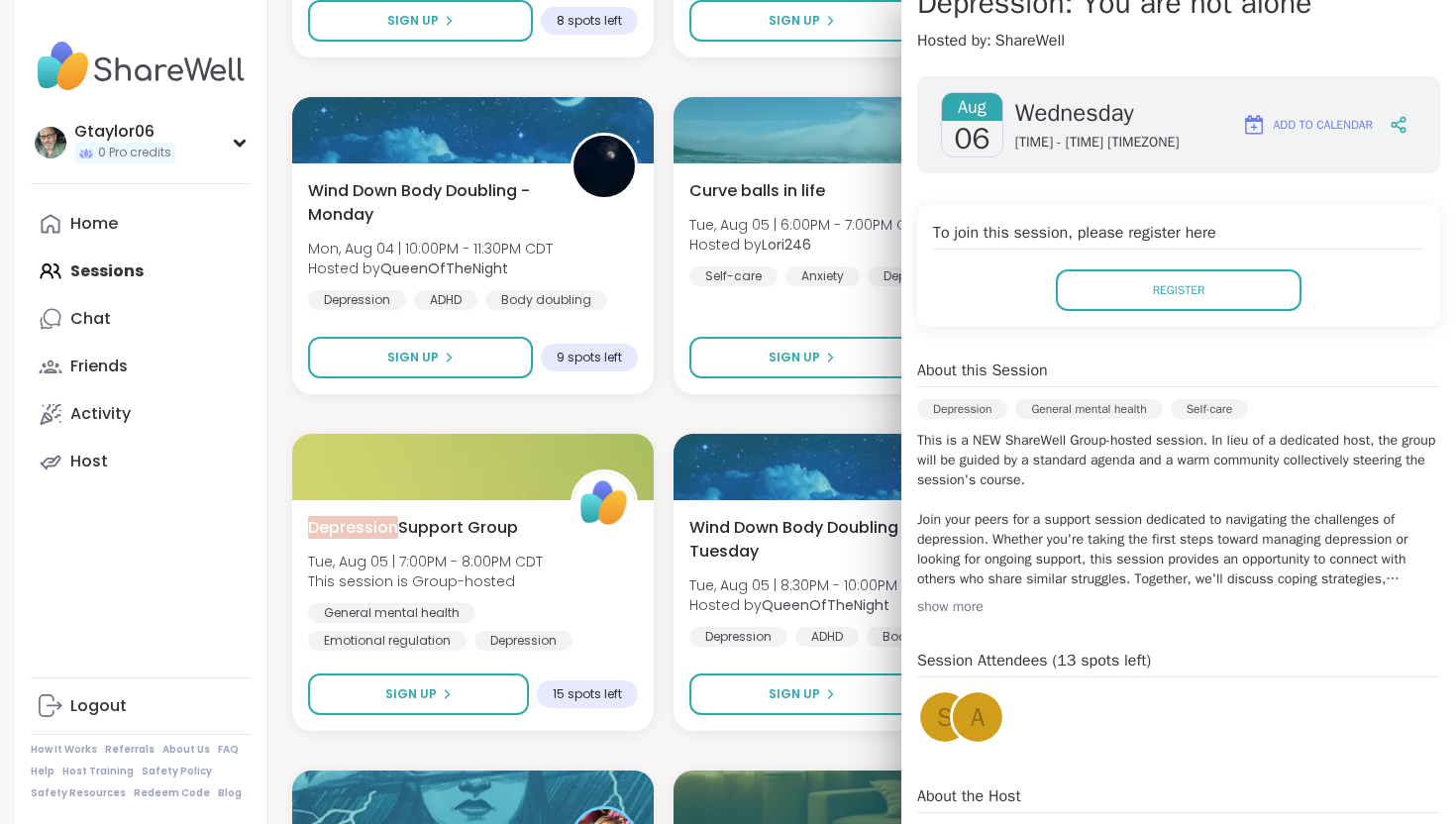 scroll, scrollTop: 357, scrollLeft: 0, axis: vertical 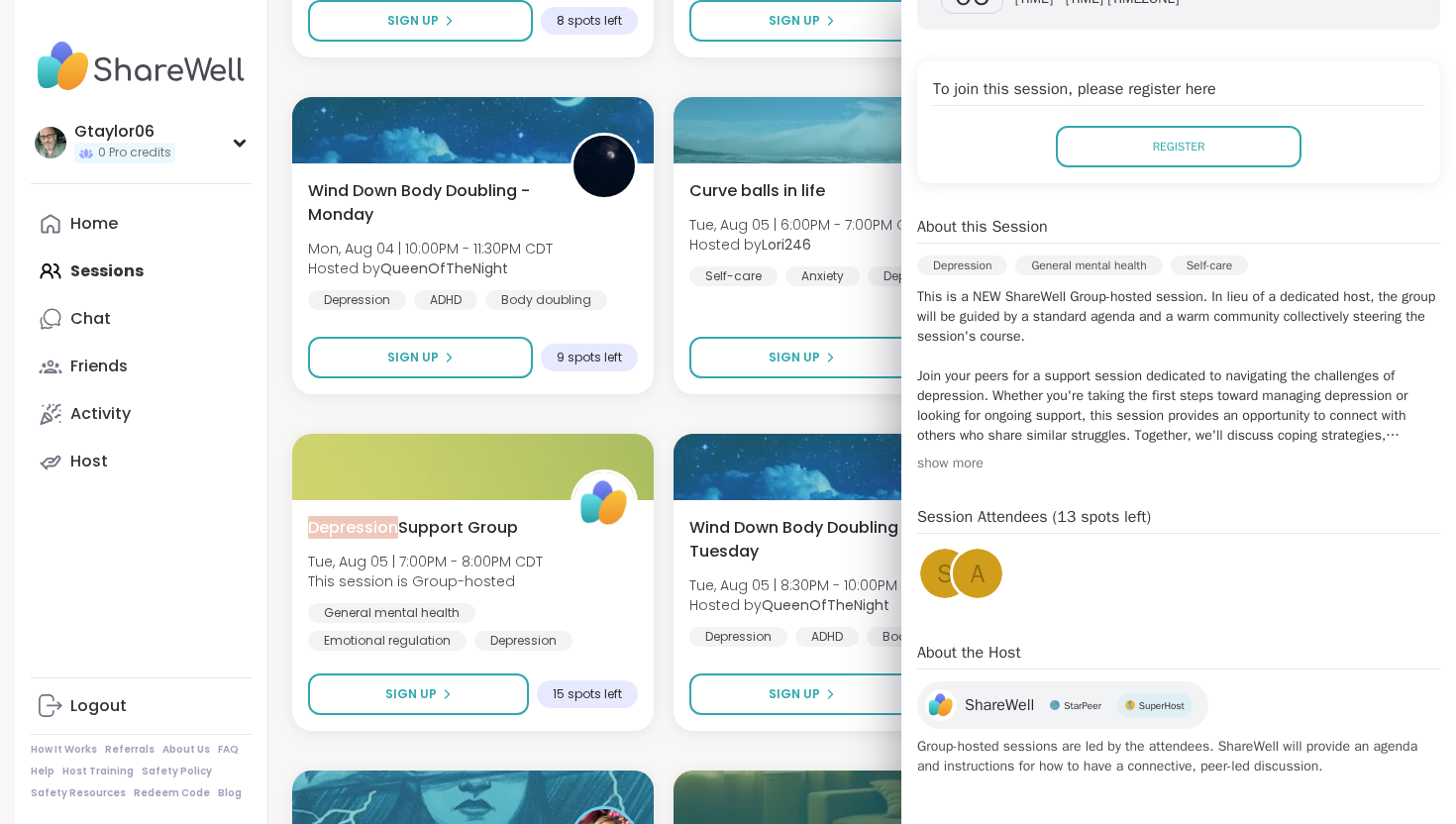click on "a" at bounding box center [978, 573] 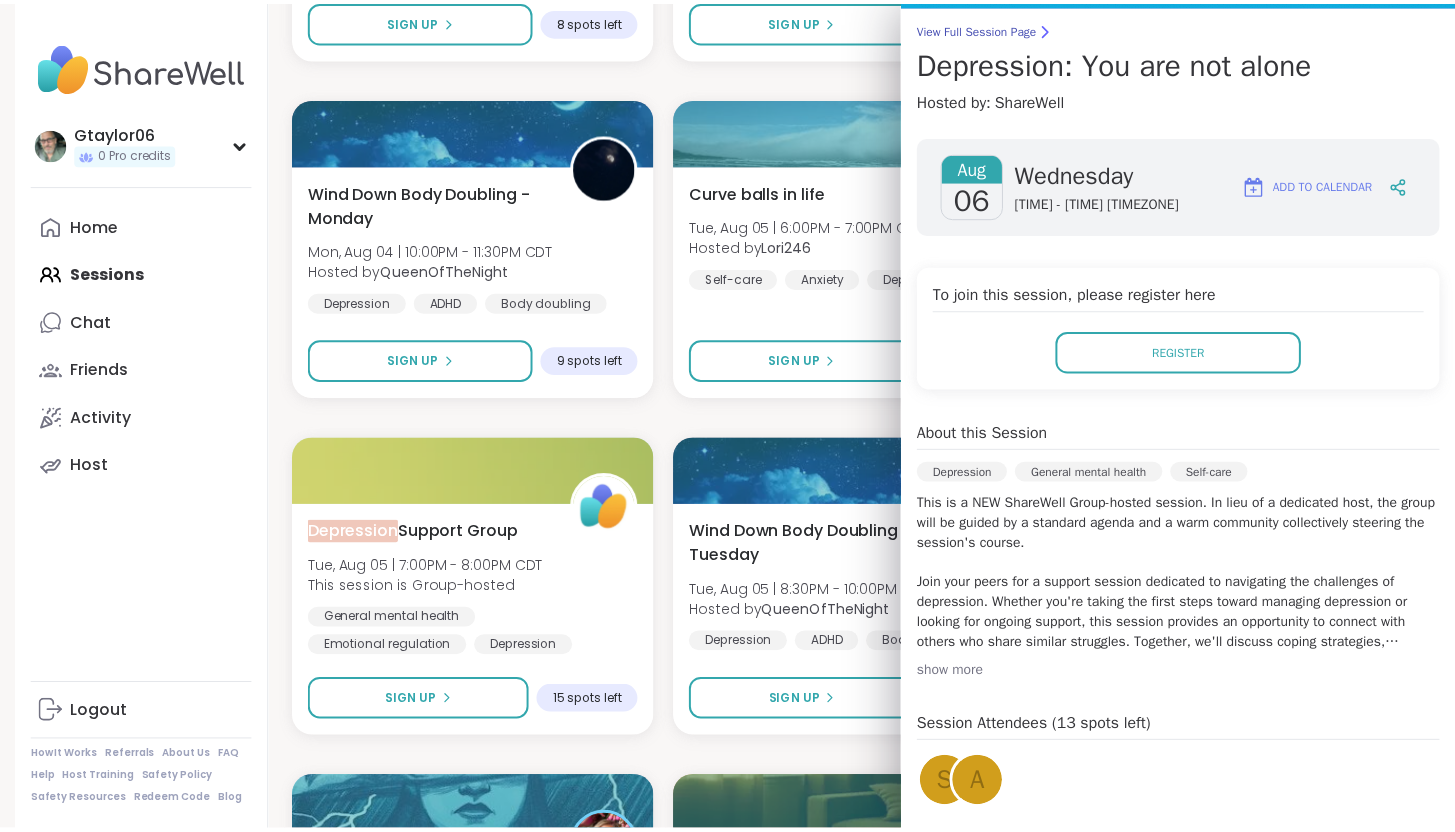 scroll, scrollTop: 0, scrollLeft: 0, axis: both 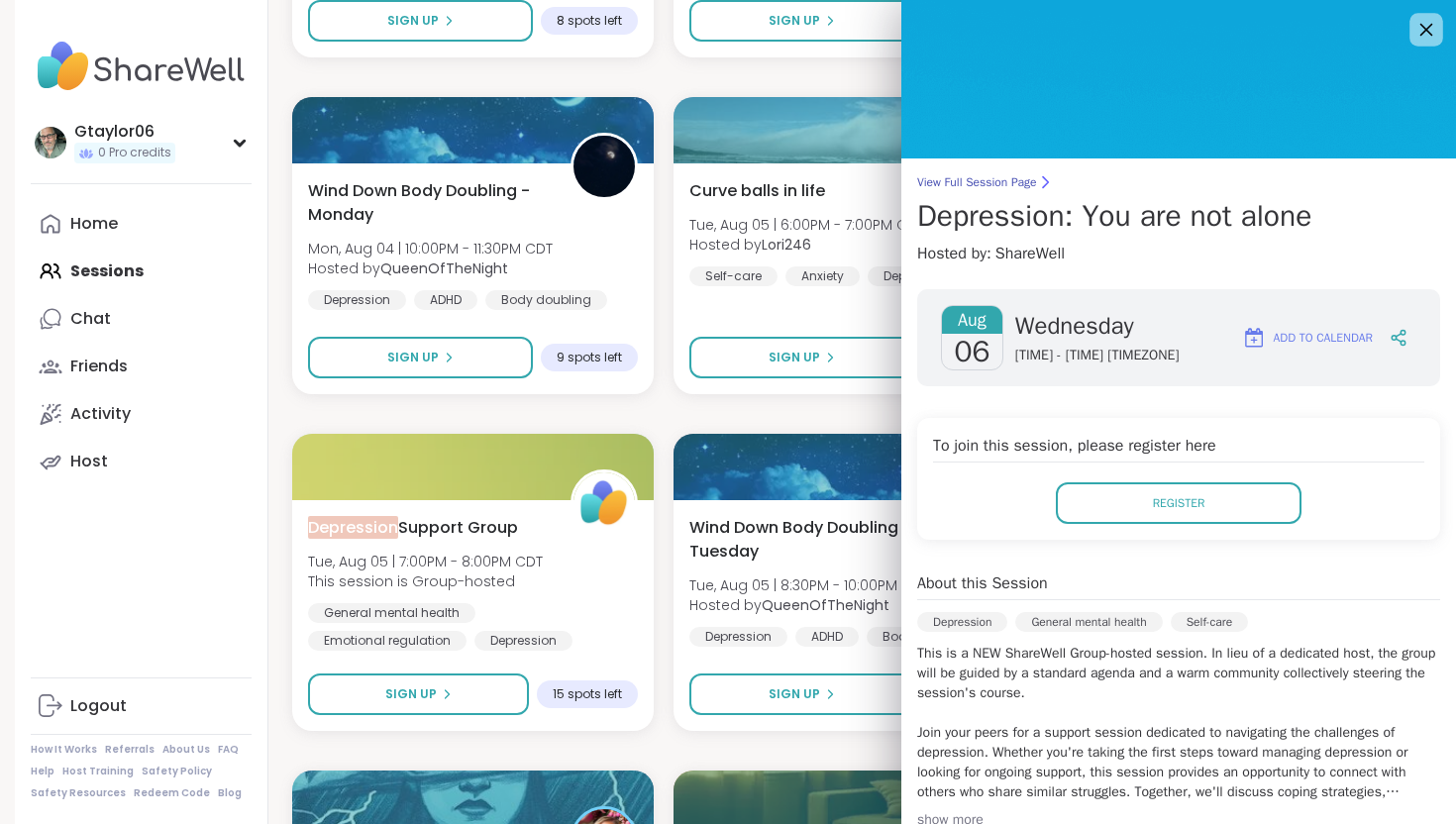 click 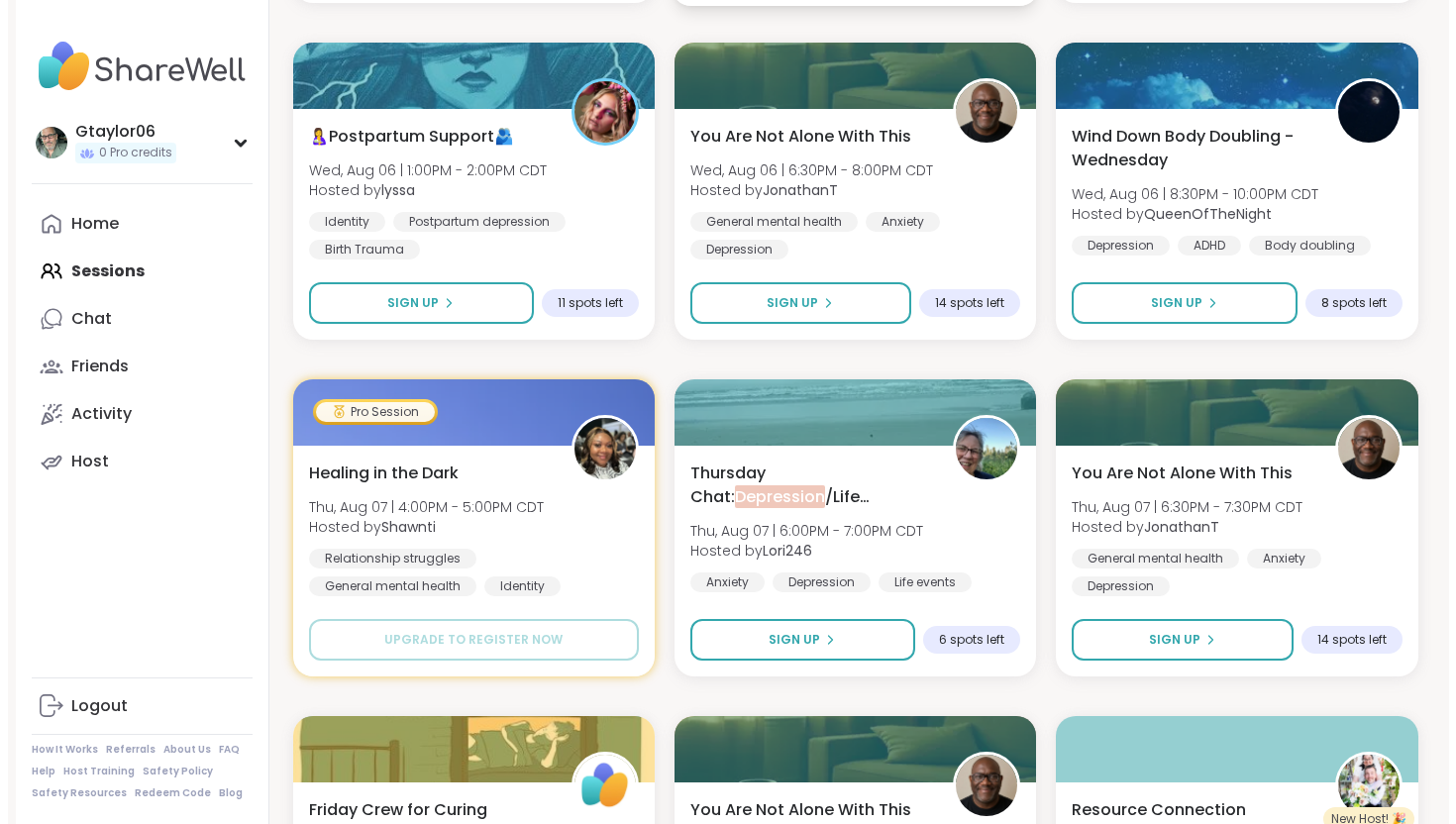 scroll, scrollTop: 1717, scrollLeft: 0, axis: vertical 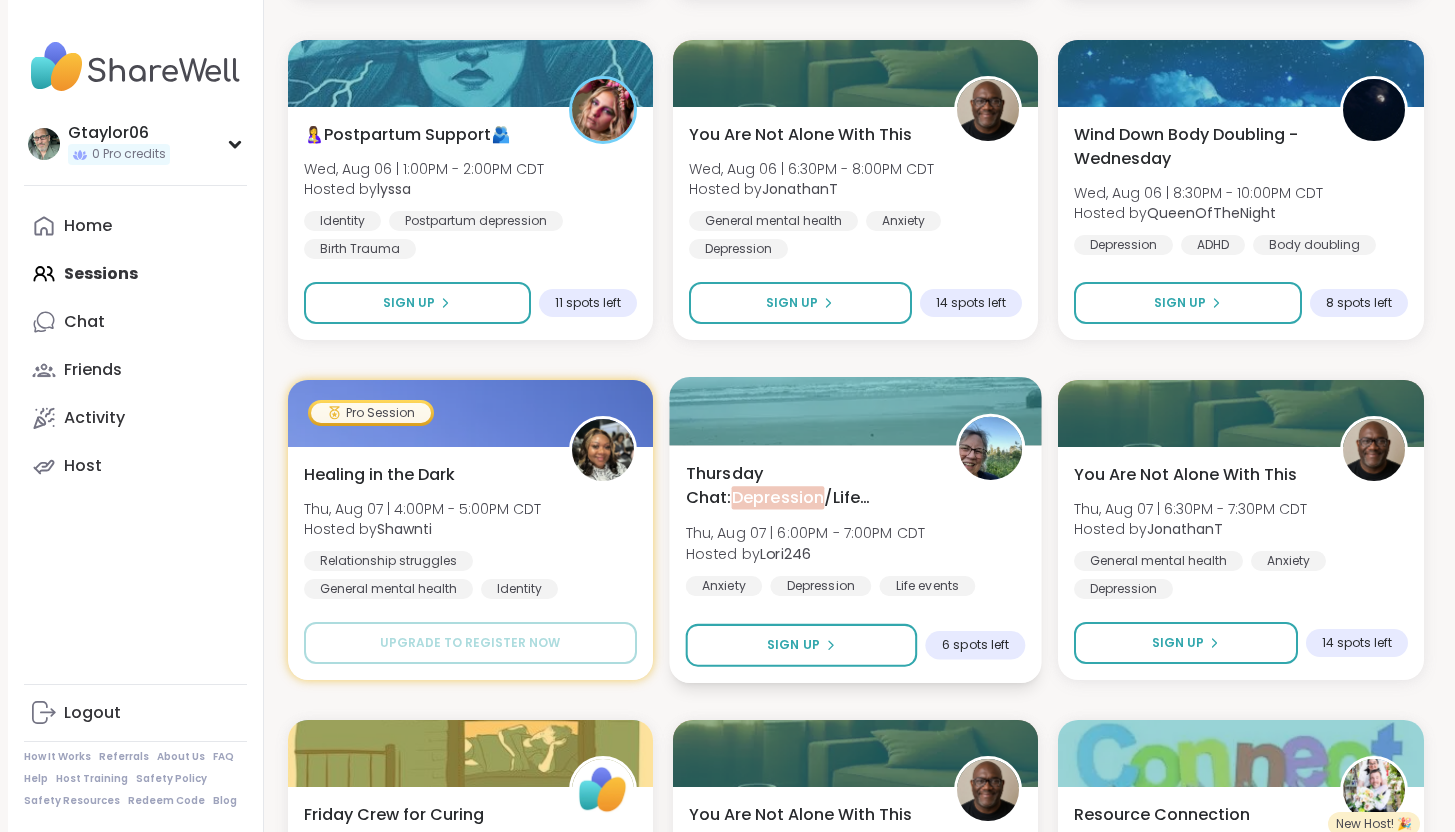click on "Thursday Chat:  Depression /Life Challenges" at bounding box center (809, 485) 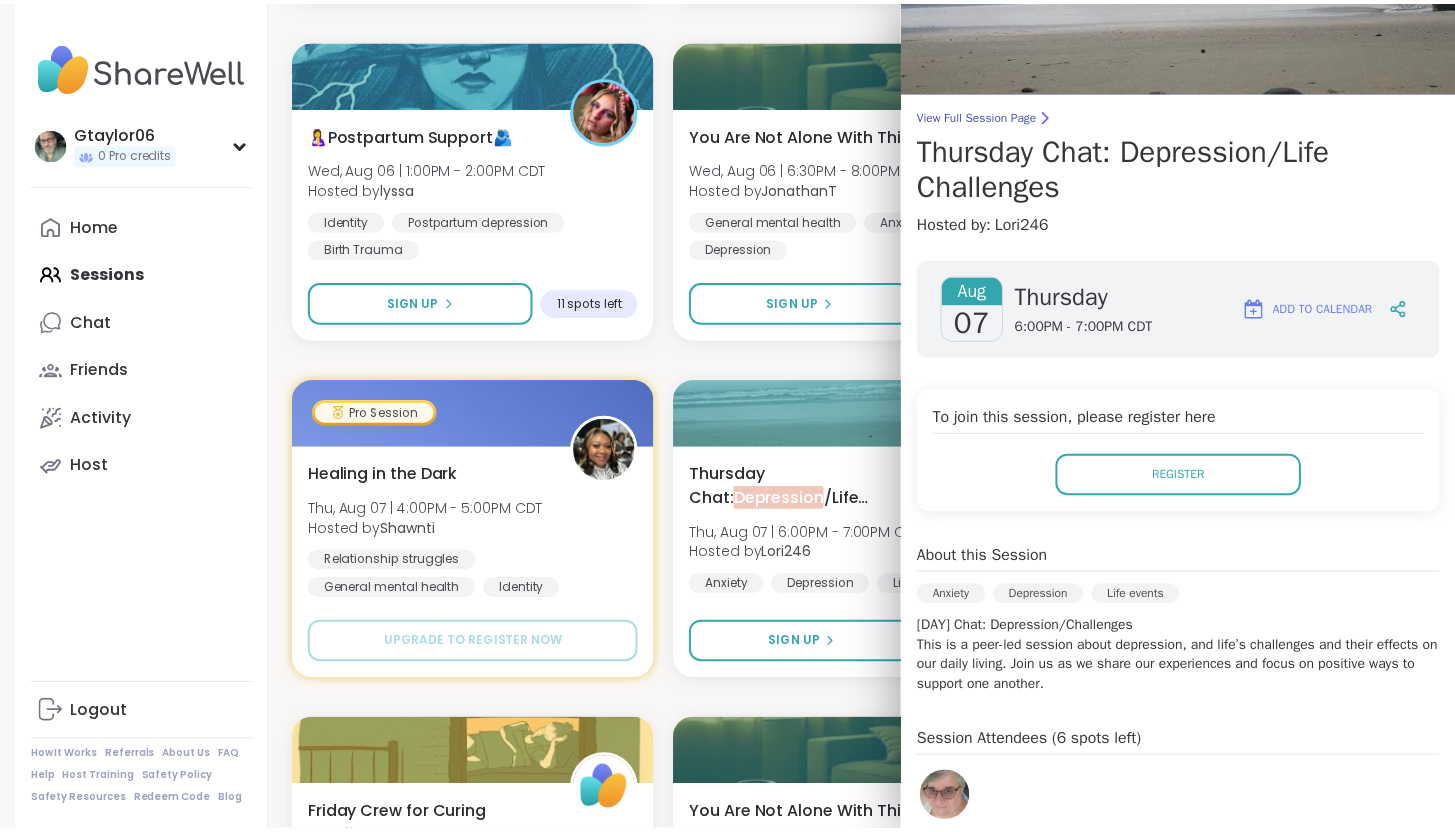 scroll, scrollTop: 0, scrollLeft: 0, axis: both 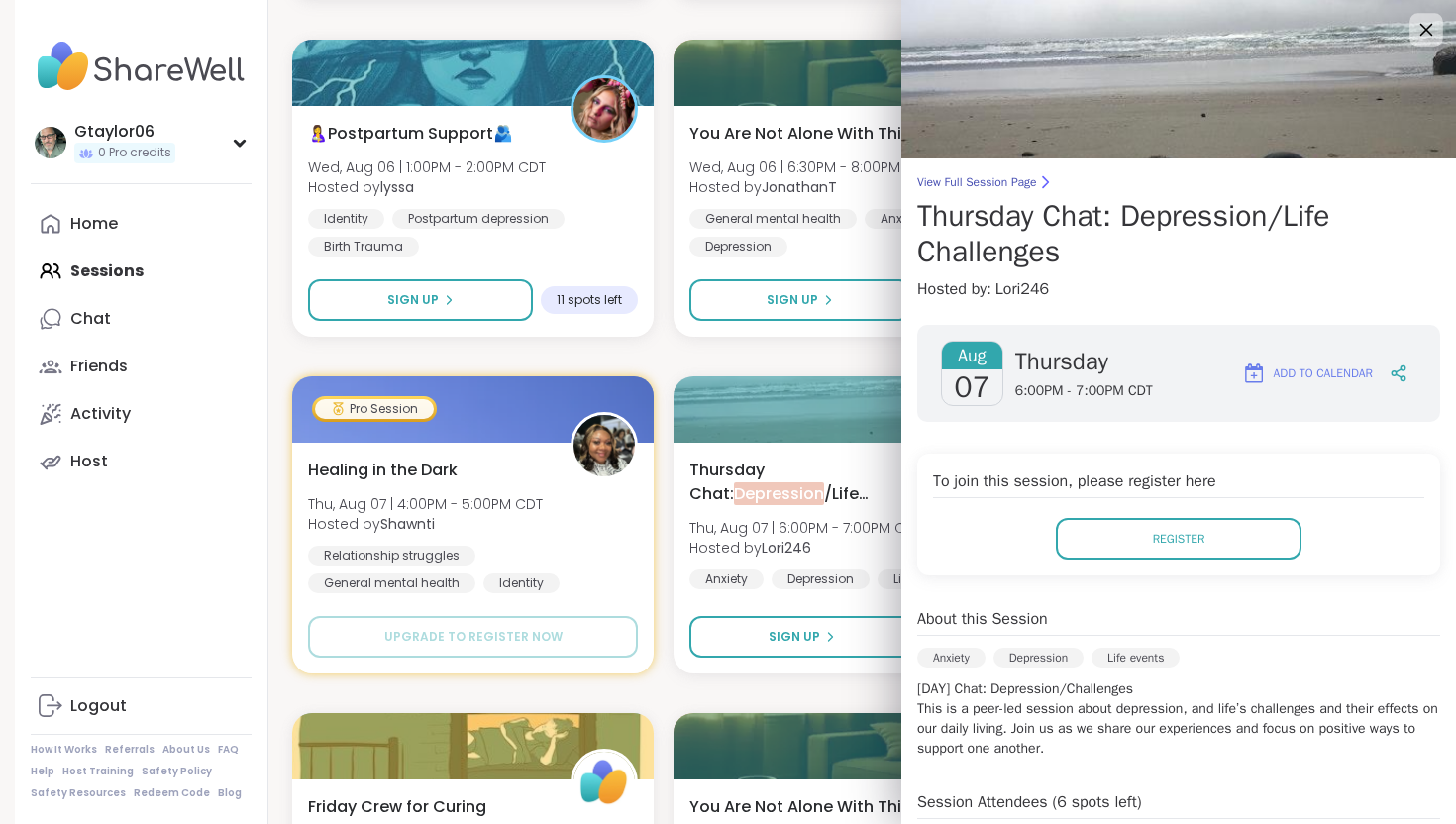 click 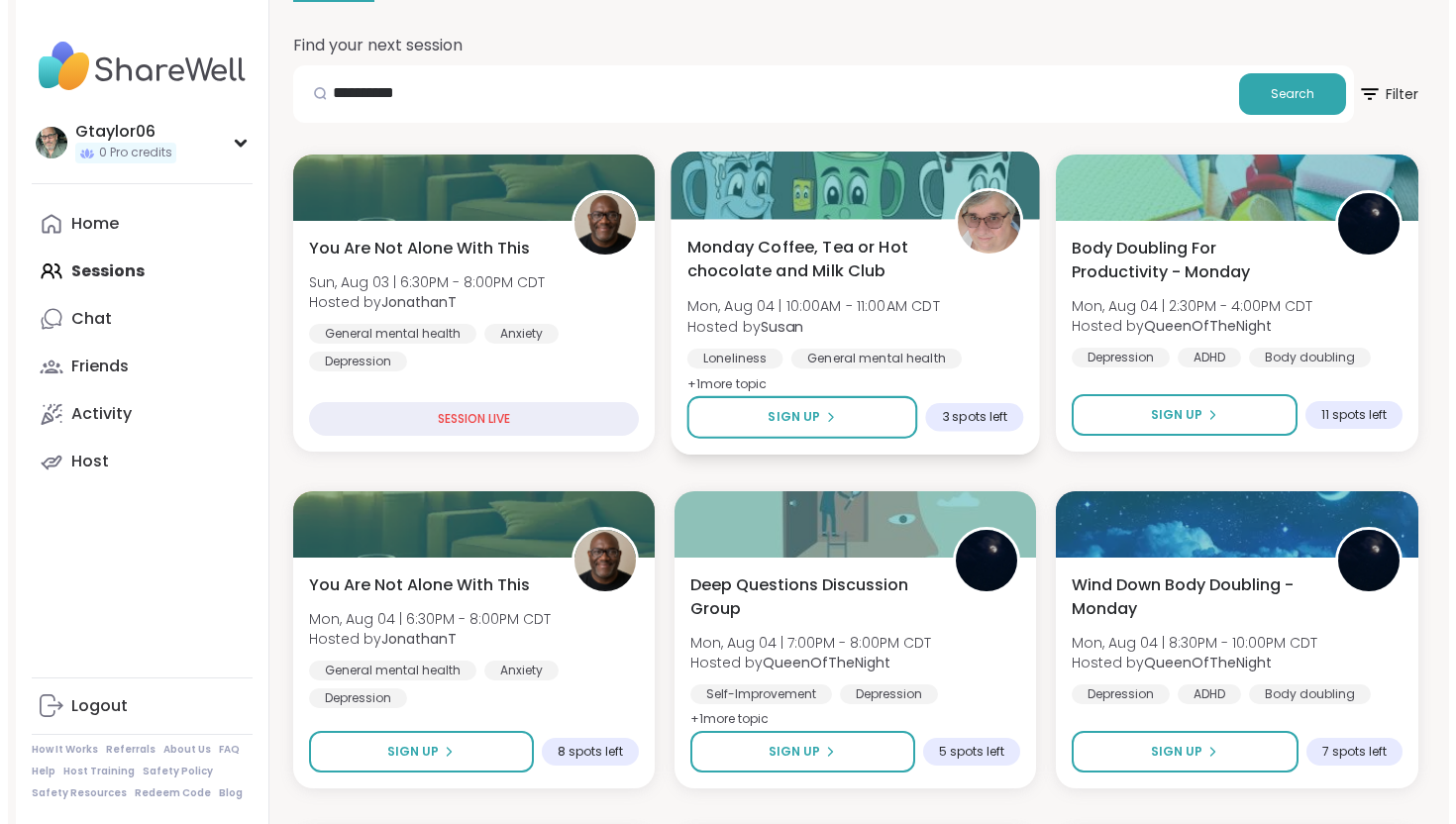 scroll, scrollTop: 260, scrollLeft: 0, axis: vertical 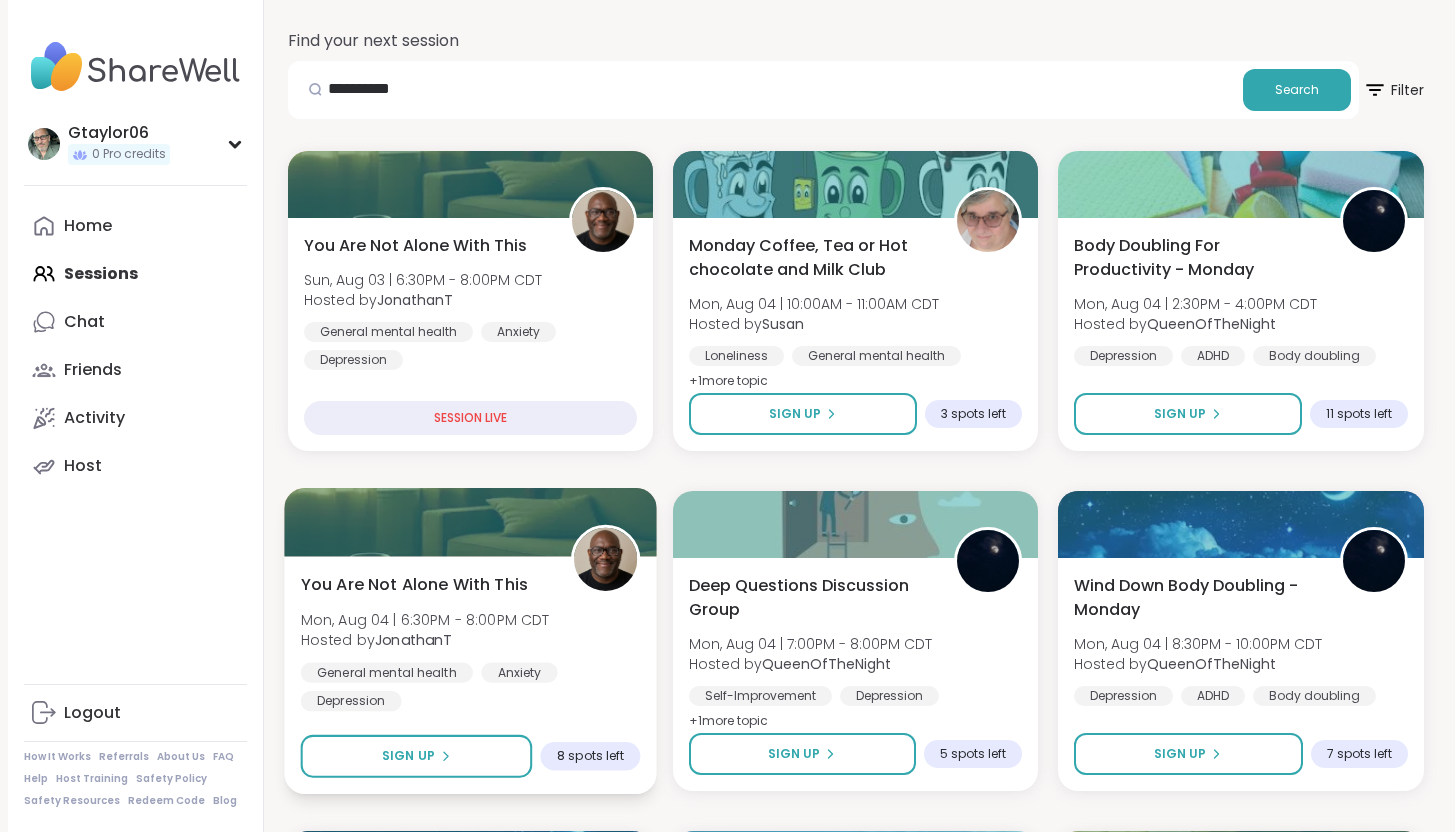 click on "You Are Not Alone With This" at bounding box center (413, 584) 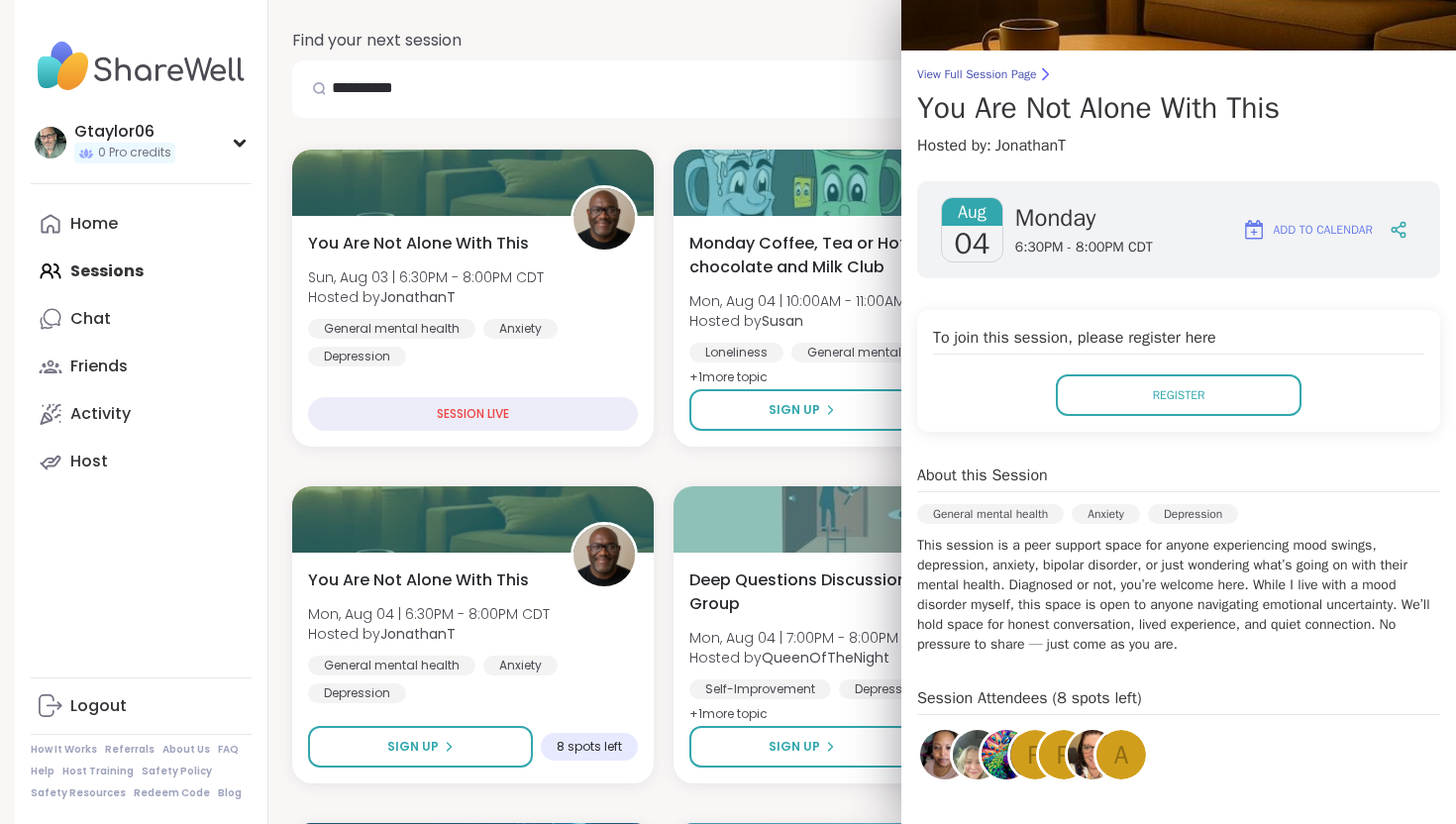 scroll, scrollTop: 112, scrollLeft: 0, axis: vertical 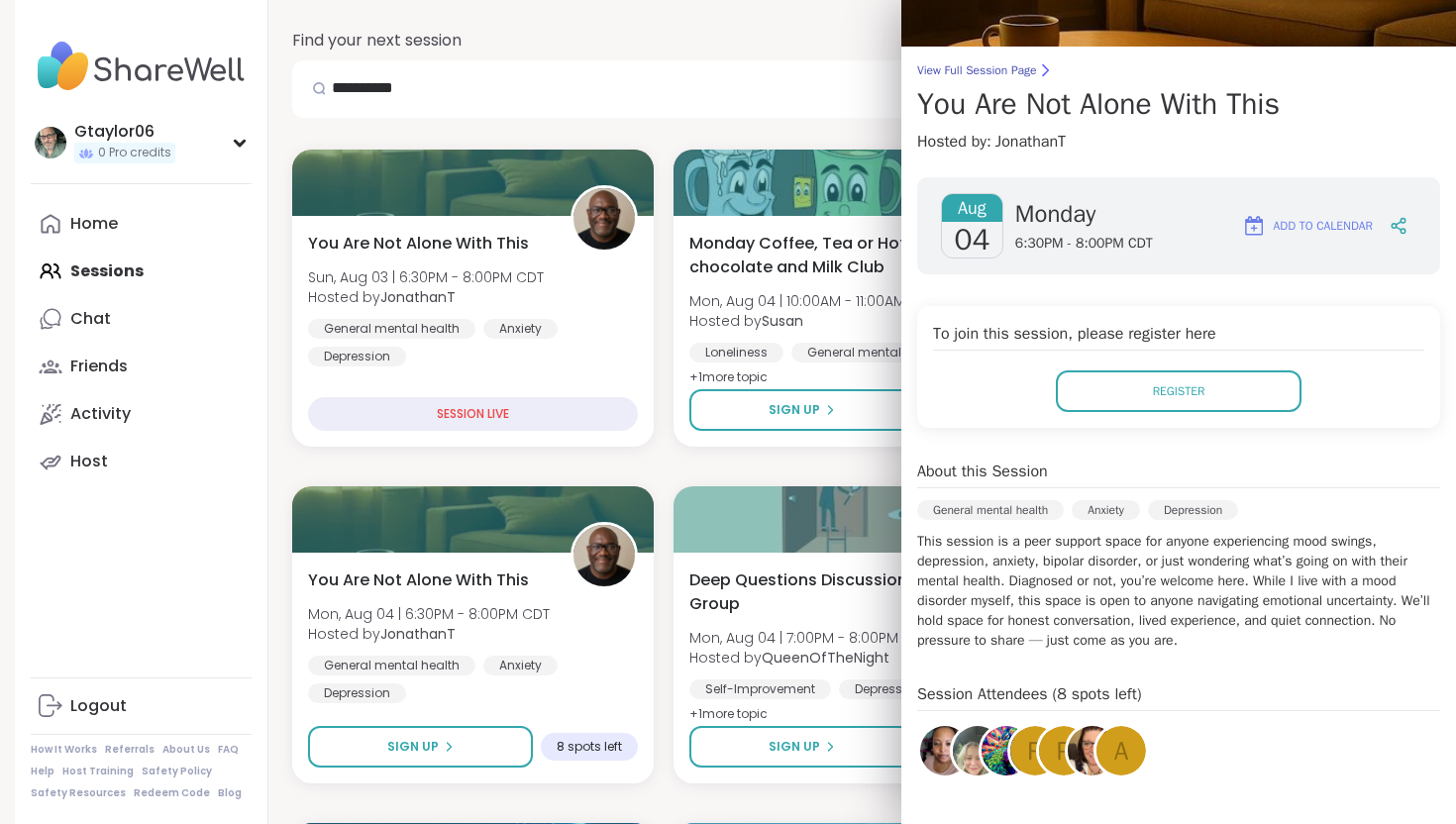 click at bounding box center (978, 751) 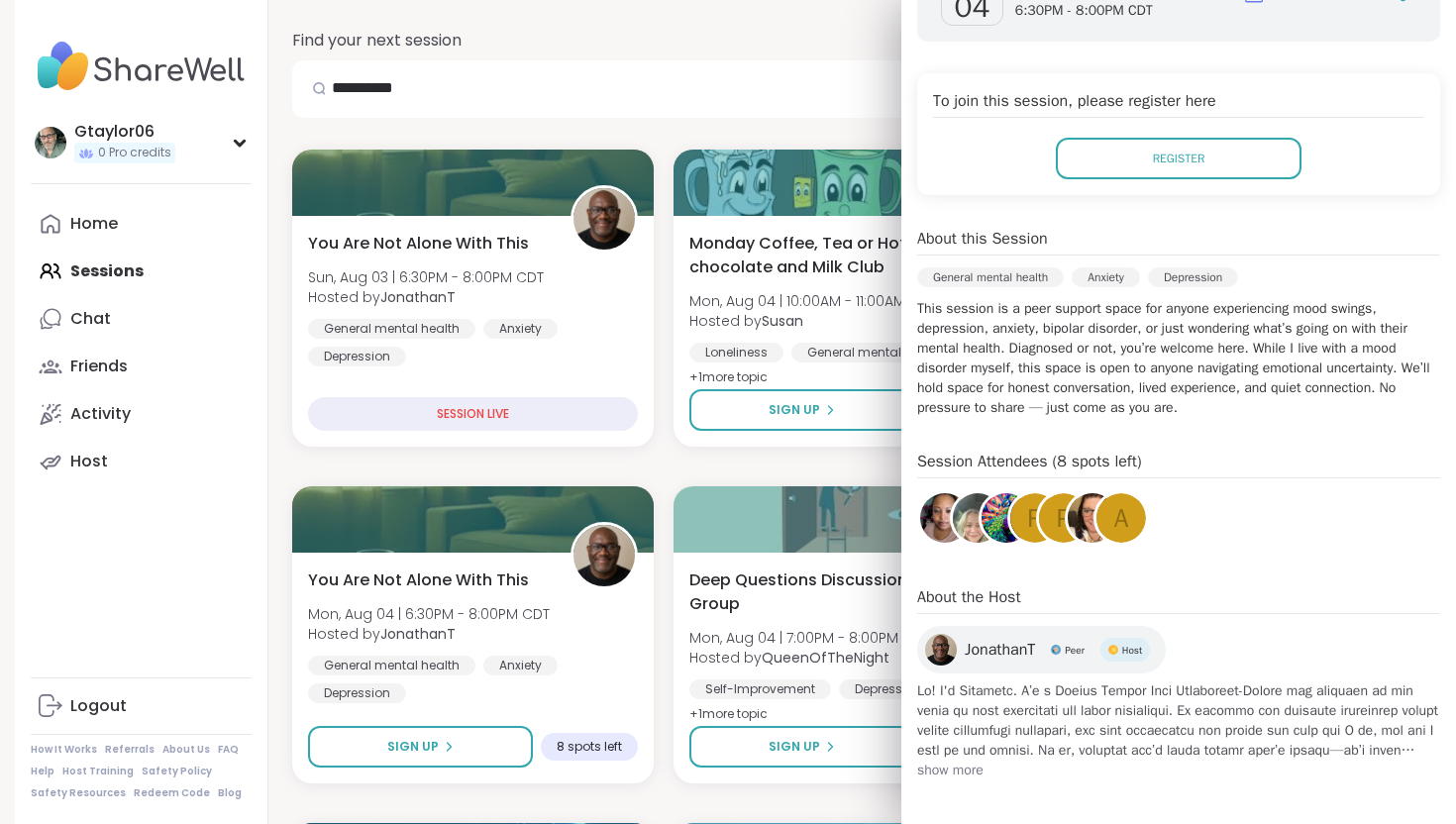 scroll, scrollTop: 349, scrollLeft: 0, axis: vertical 